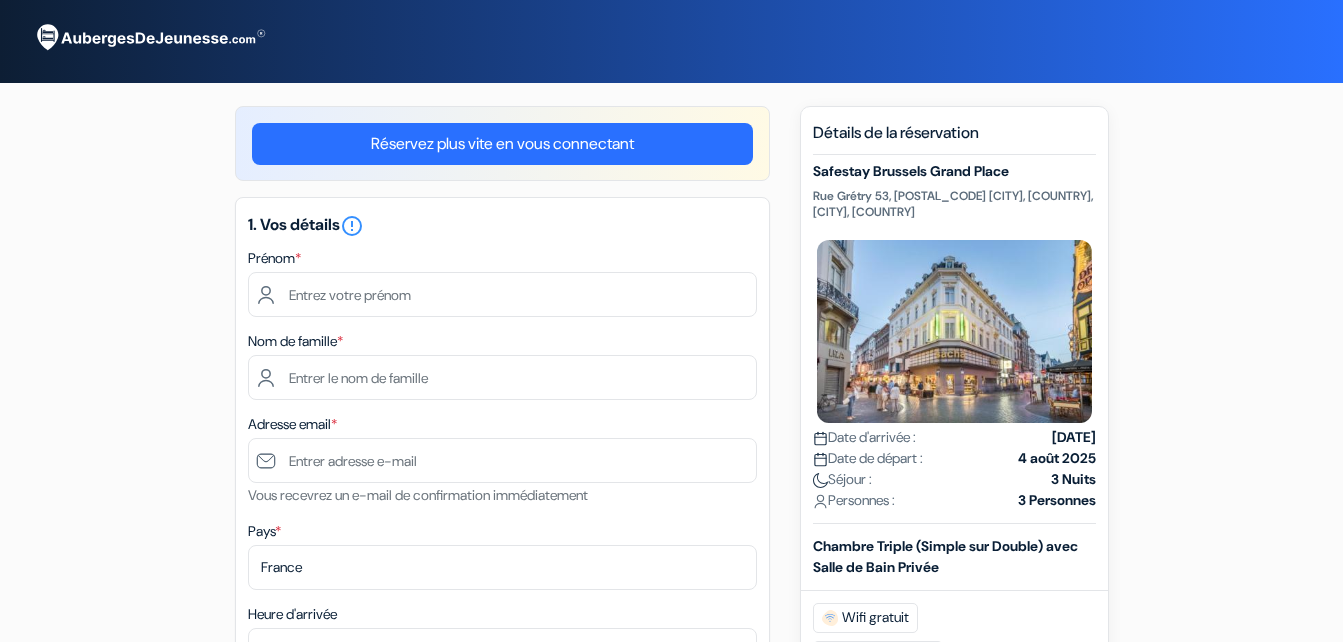 scroll, scrollTop: 0, scrollLeft: 0, axis: both 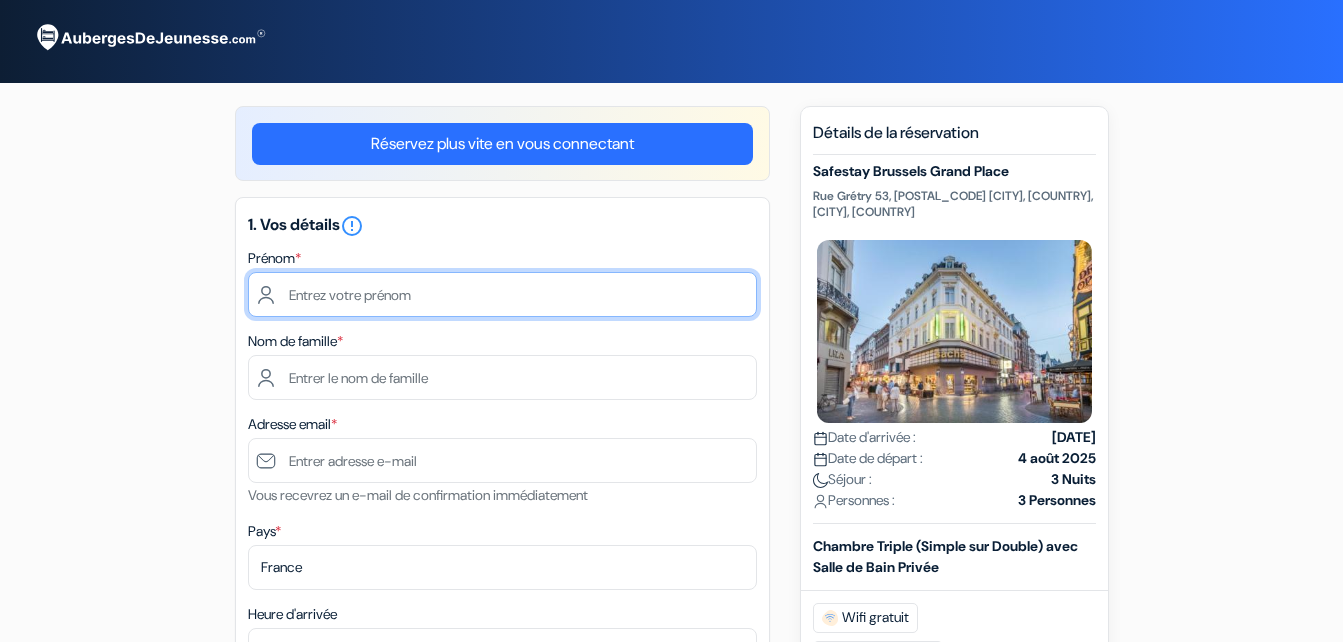 click at bounding box center [502, 294] 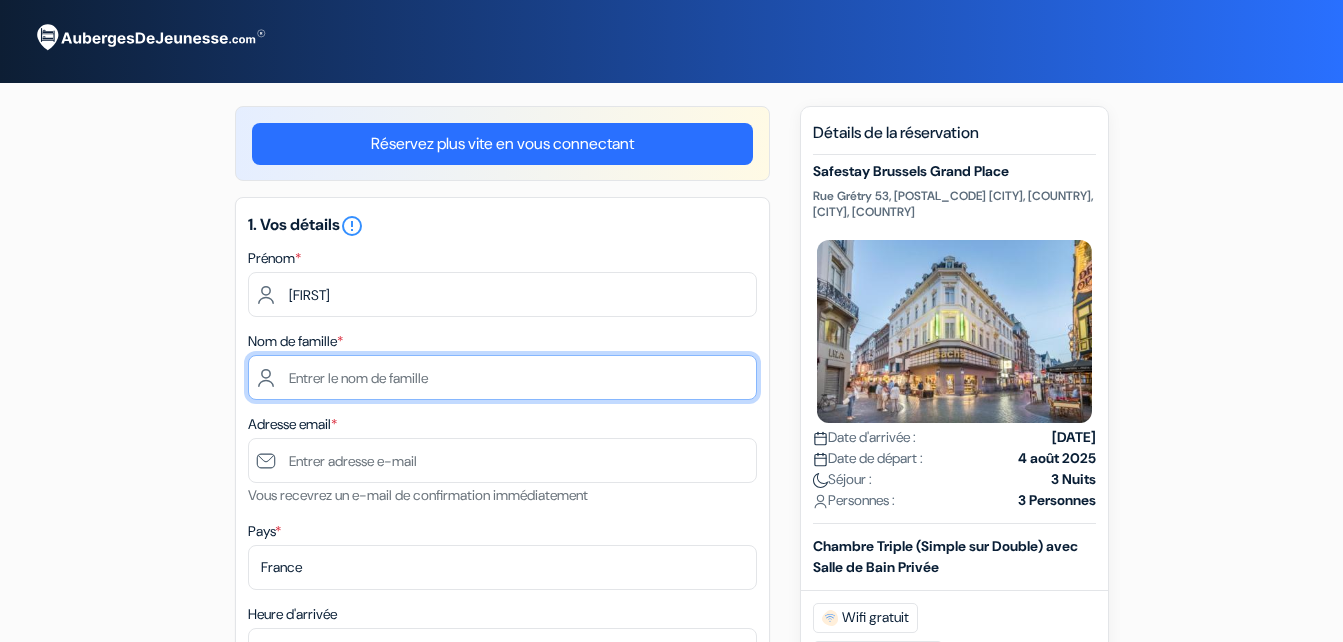 type on "Chaput" 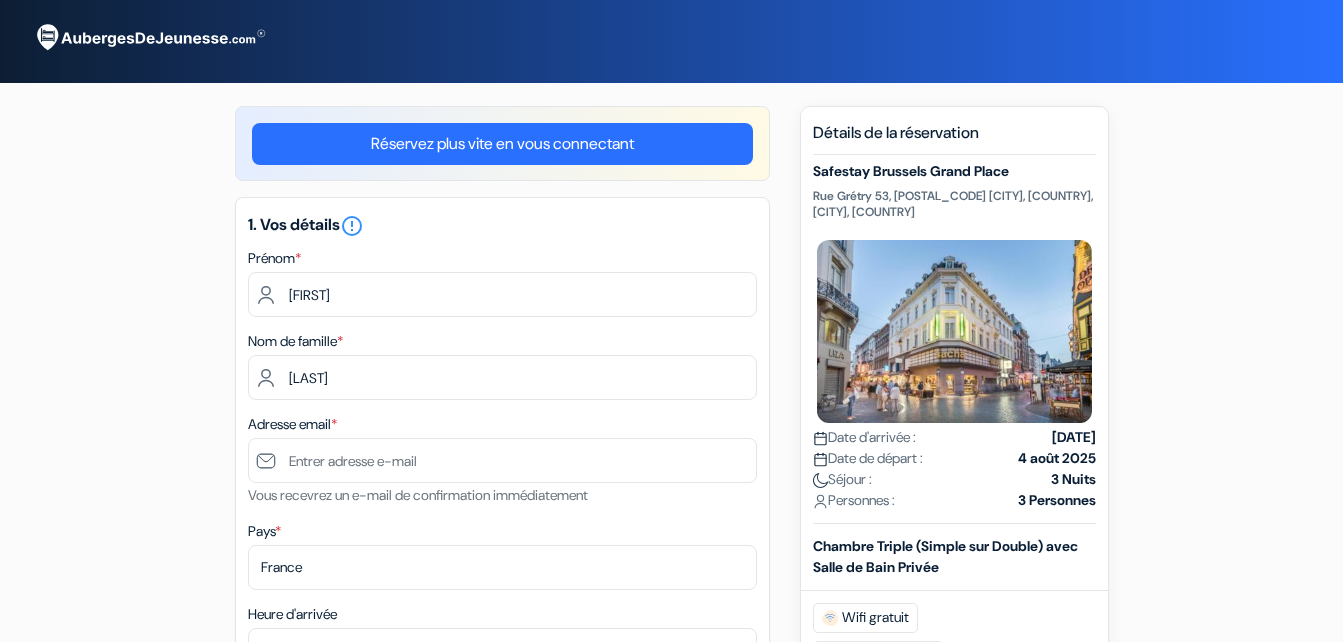 type on "[EMAIL]" 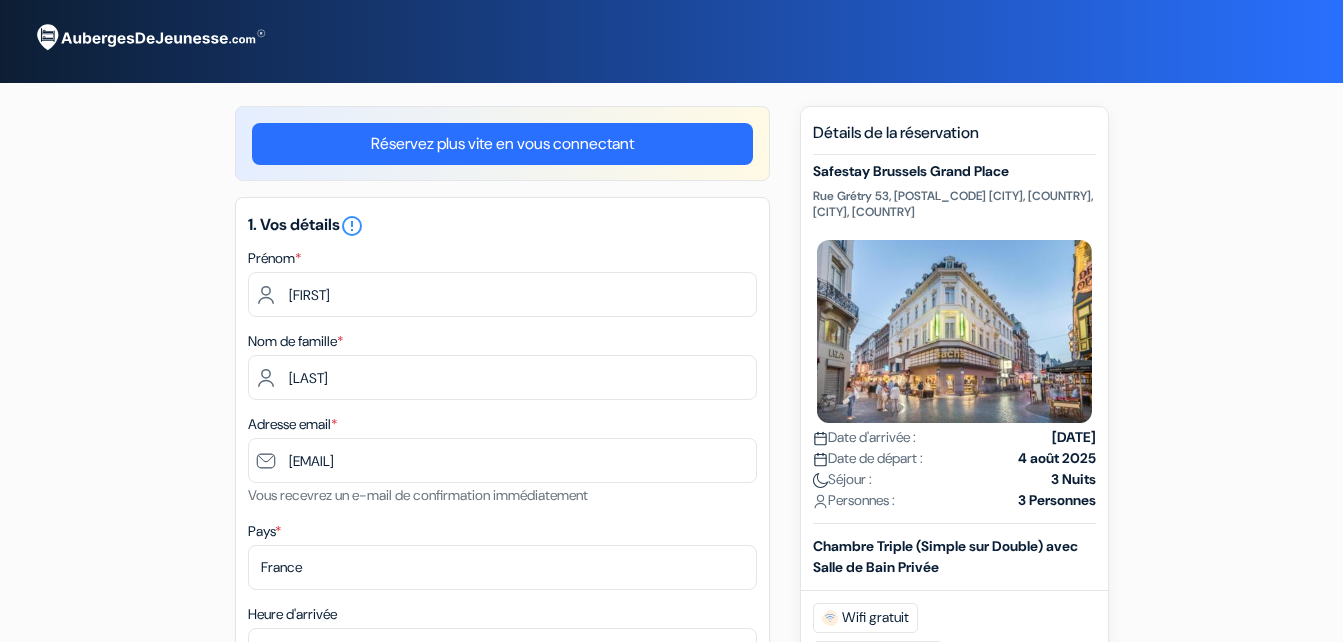 type on "0662807559" 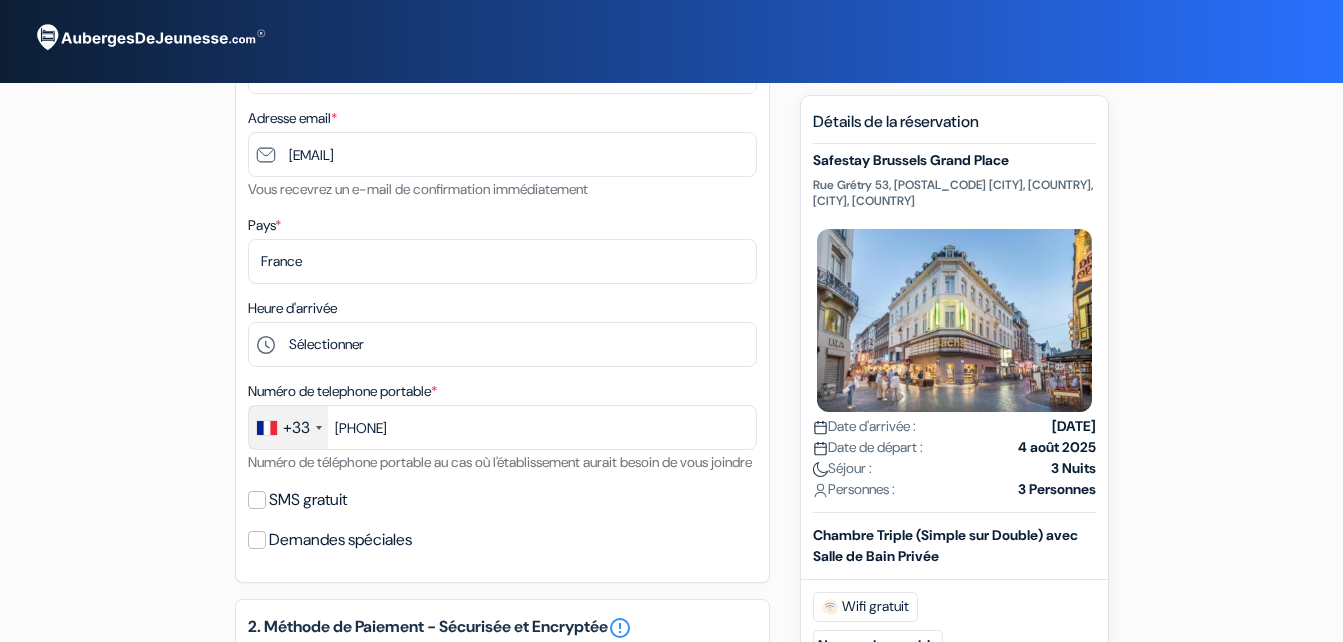 scroll, scrollTop: 309, scrollLeft: 0, axis: vertical 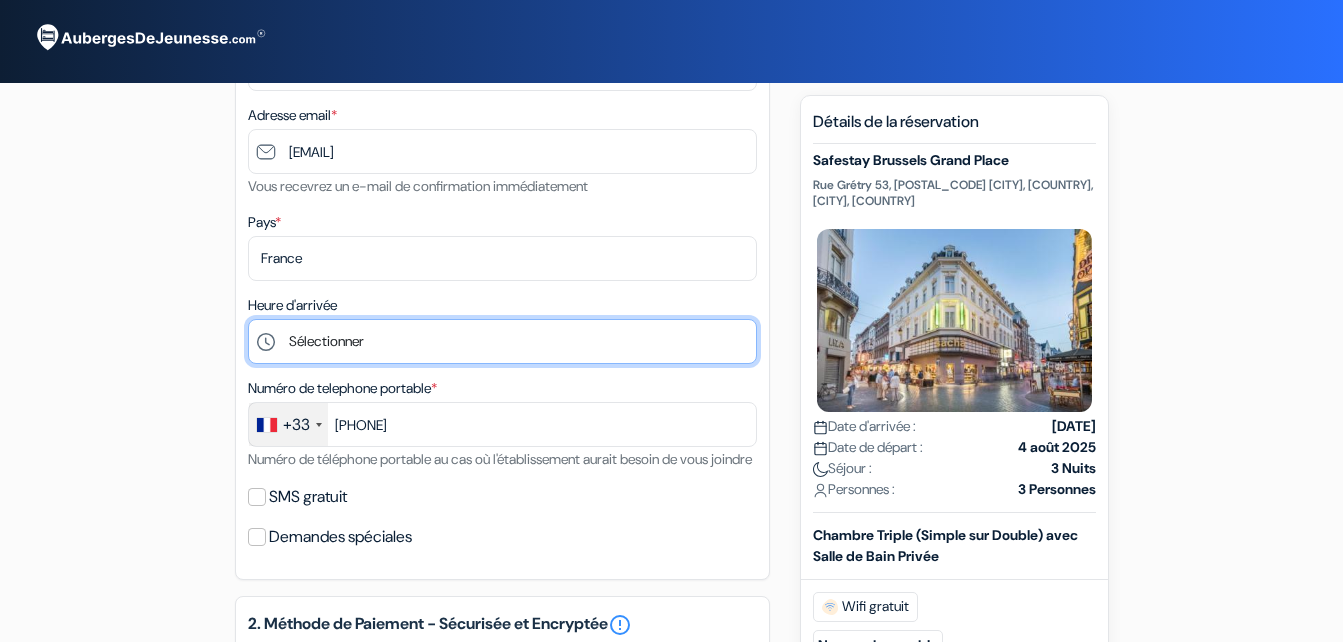 click on "Sélectionner
1:00
2:00
3:00
4:00
5:00
6:00
7:00
8:00
9:00
10:00
11:00
12:00
13:00
14:00 15:00 16:00 17:00 18:00 19:00 20:00" at bounding box center [502, 341] 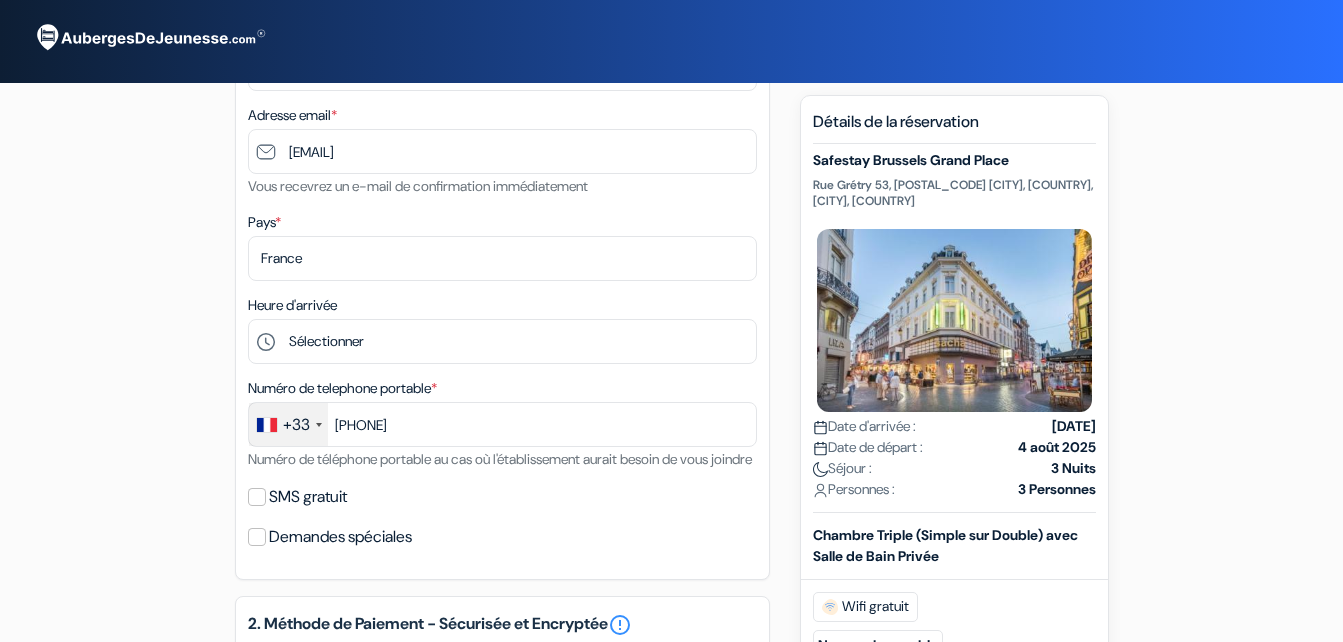 click on "add_box
Safestay Brussels Grand Place
Rue Grétry 53, 1000 Bruxelles, Belgium,
Bruxelles,
Belgique
Détails de l'établissement" at bounding box center (672, 527) 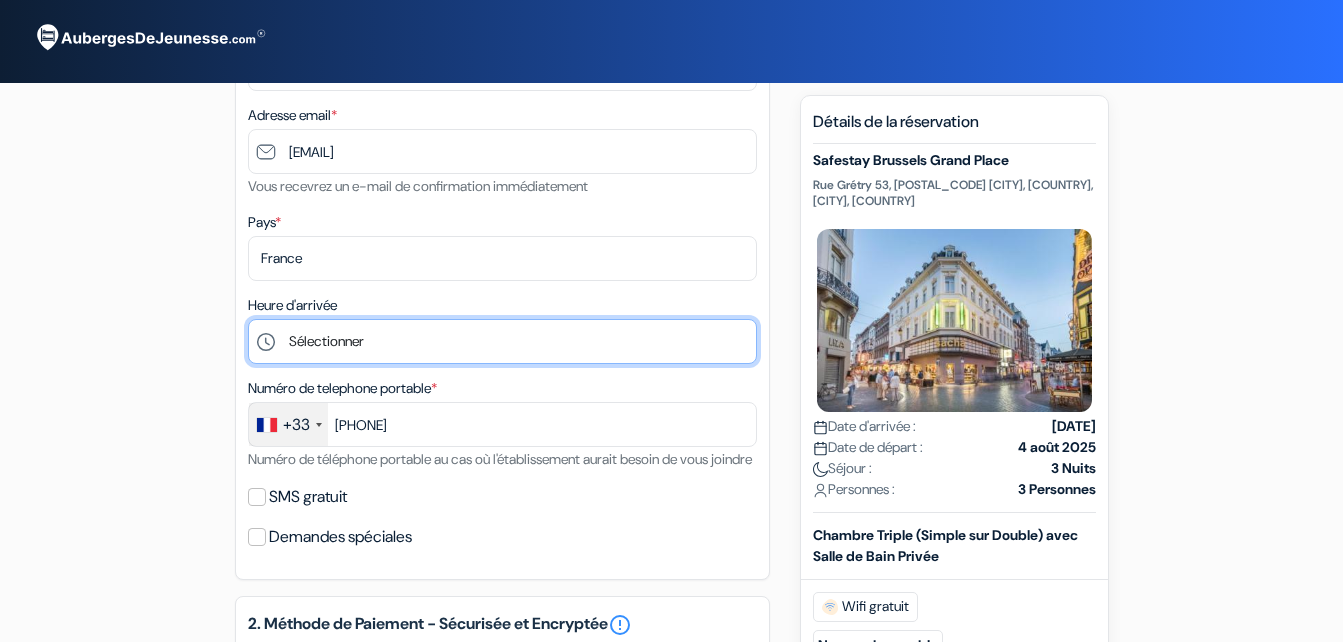 click on "Sélectionner
1:00
2:00
3:00
4:00
5:00
6:00
7:00
8:00
9:00
10:00
11:00
12:00
13:00
14:00 15:00 16:00 17:00 18:00 19:00 20:00" at bounding box center [502, 341] 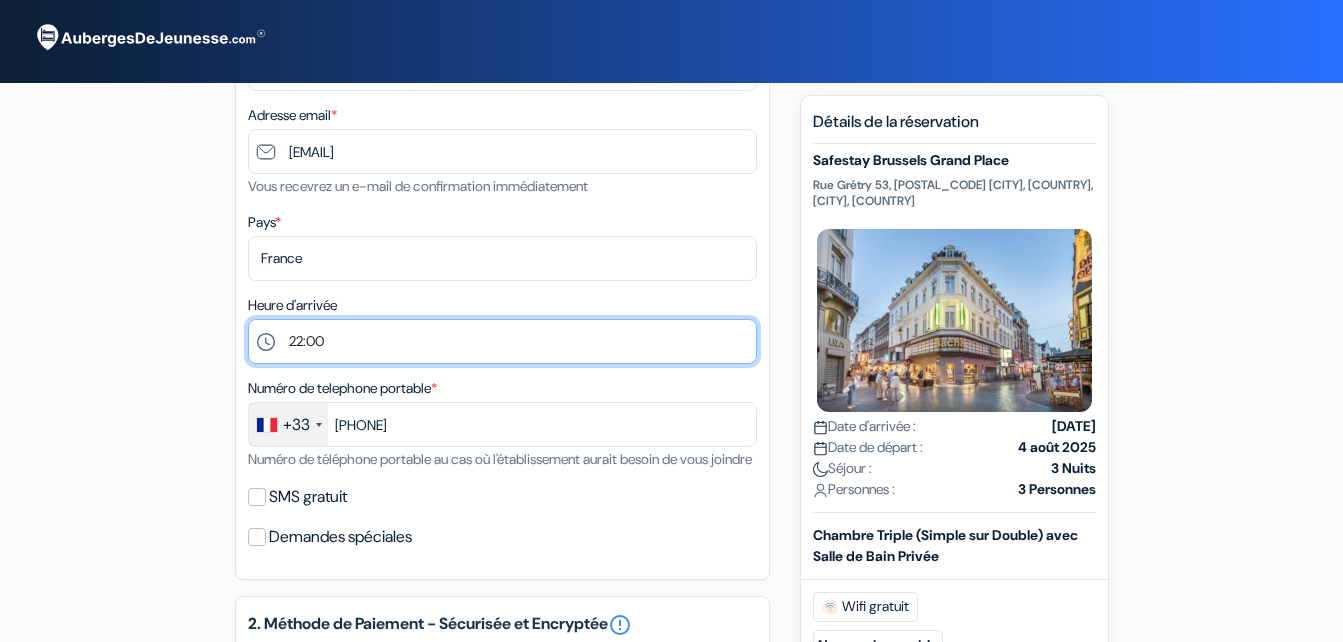 click on "Sélectionner
1:00
2:00
3:00
4:00
5:00
6:00
7:00
8:00
9:00
10:00
11:00
12:00
13:00
14:00 15:00 16:00 17:00 18:00 19:00 20:00" at bounding box center [502, 341] 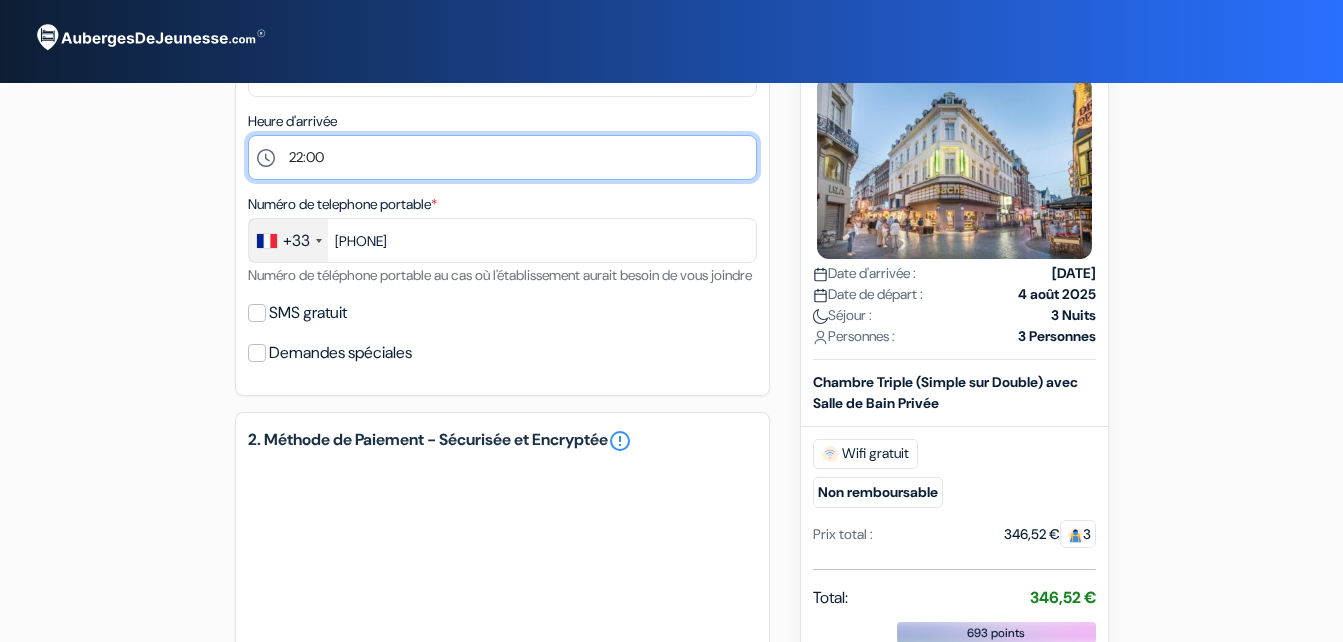 scroll, scrollTop: 512, scrollLeft: 0, axis: vertical 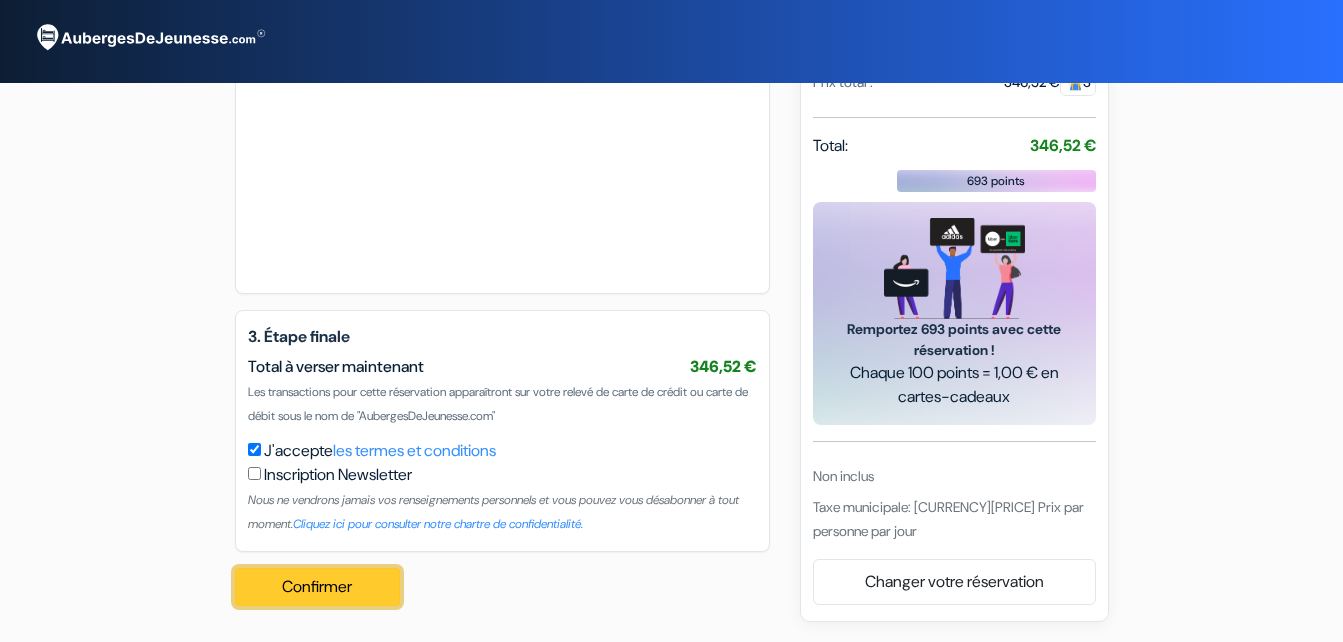 click on "Confirmer
Loading..." at bounding box center (318, 587) 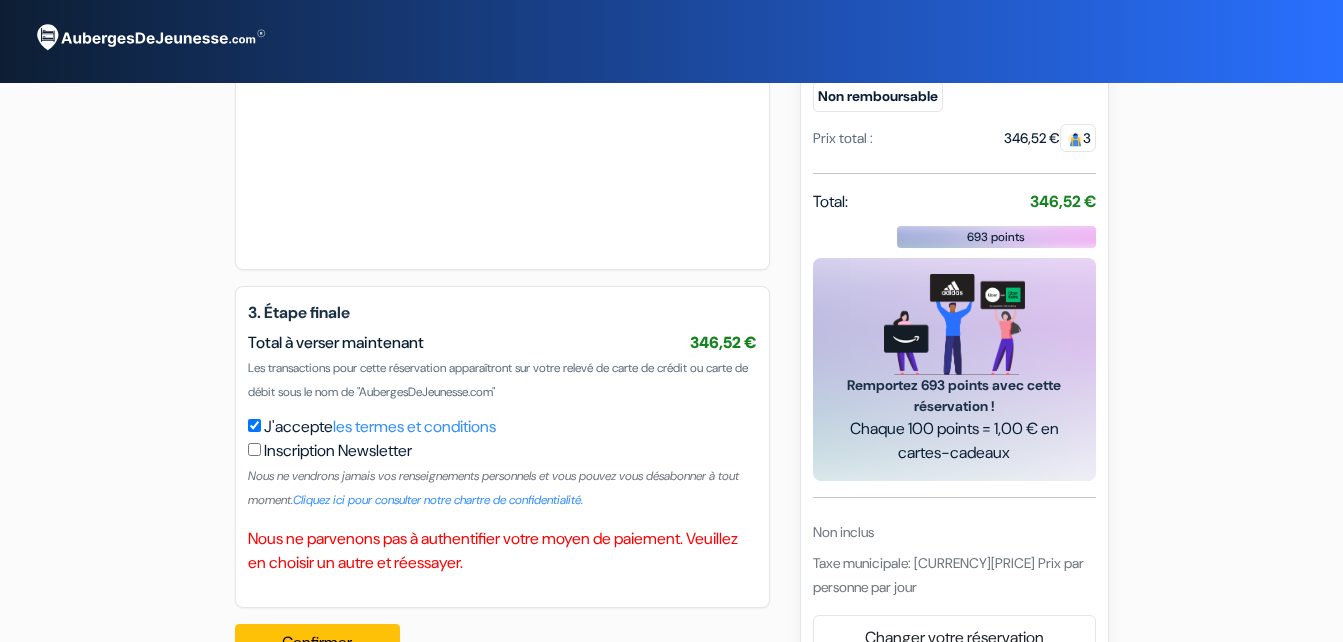 scroll, scrollTop: 1049, scrollLeft: 0, axis: vertical 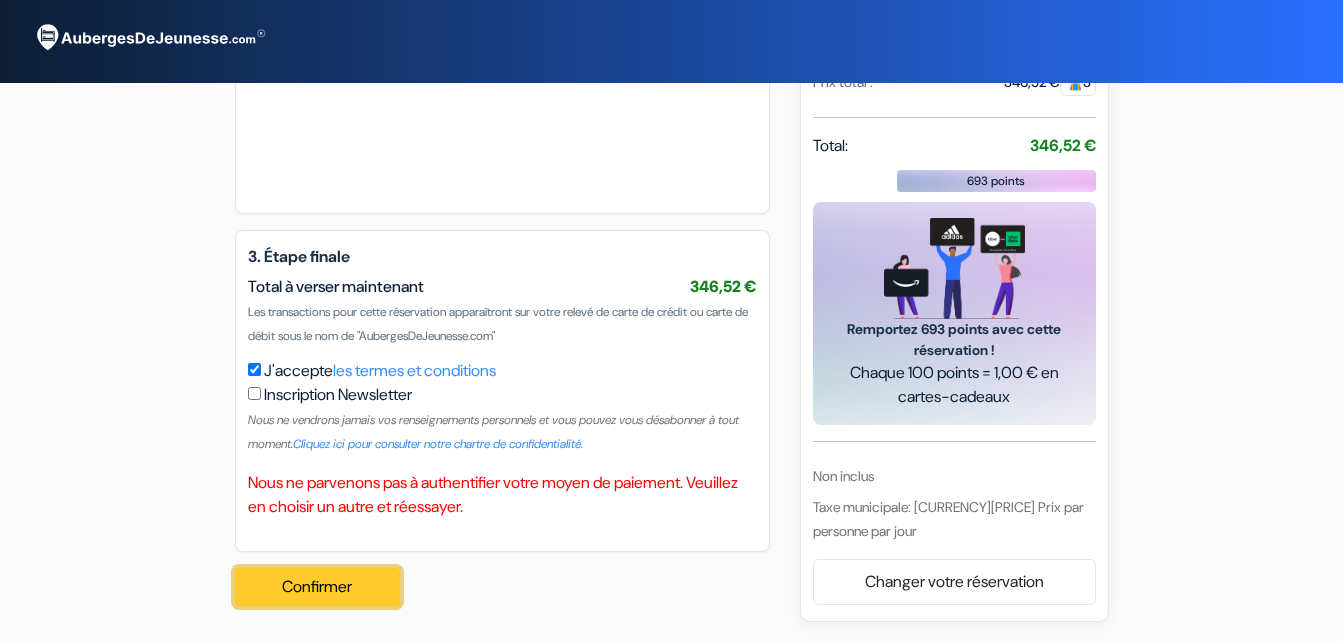 click on "Confirmer
Loading..." at bounding box center (318, 587) 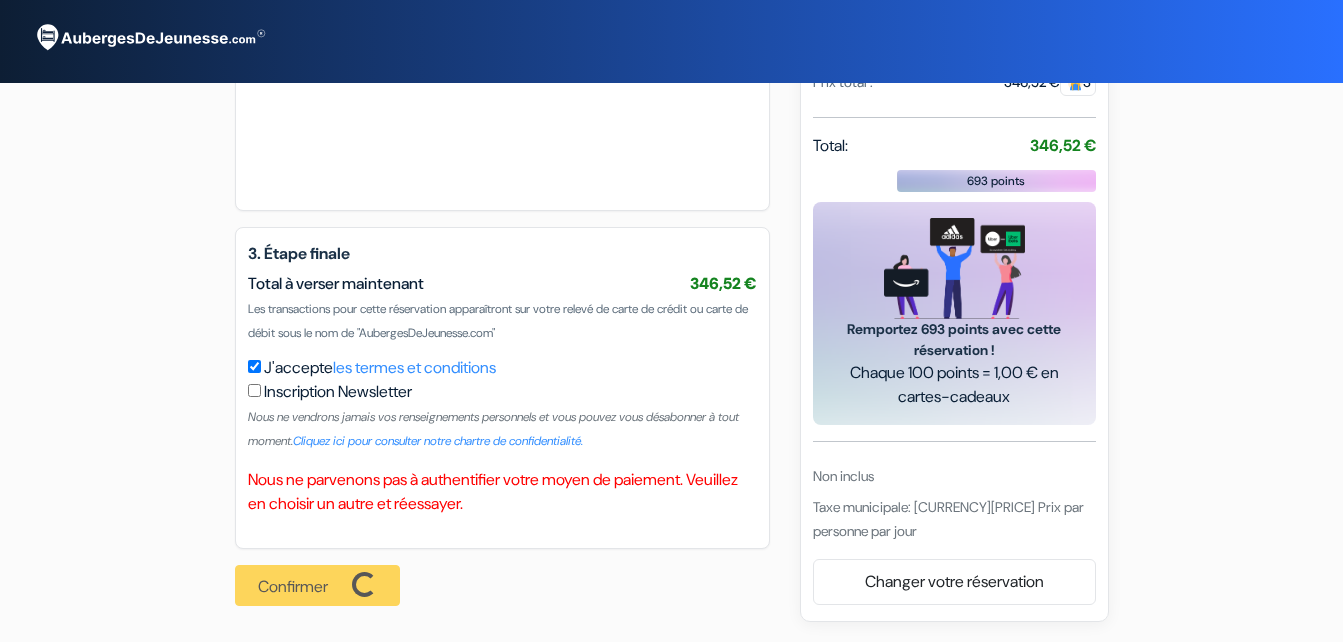 drag, startPoint x: 1355, startPoint y: 312, endPoint x: 1295, endPoint y: 122, distance: 199.24858 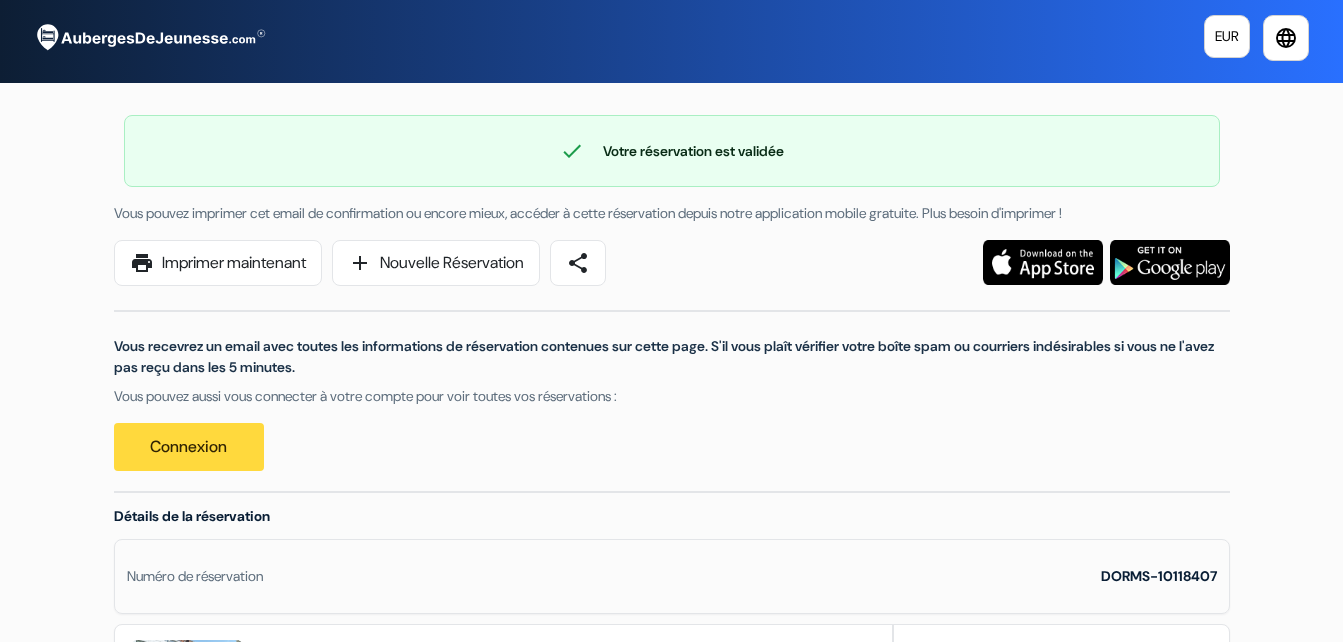 scroll, scrollTop: 0, scrollLeft: 0, axis: both 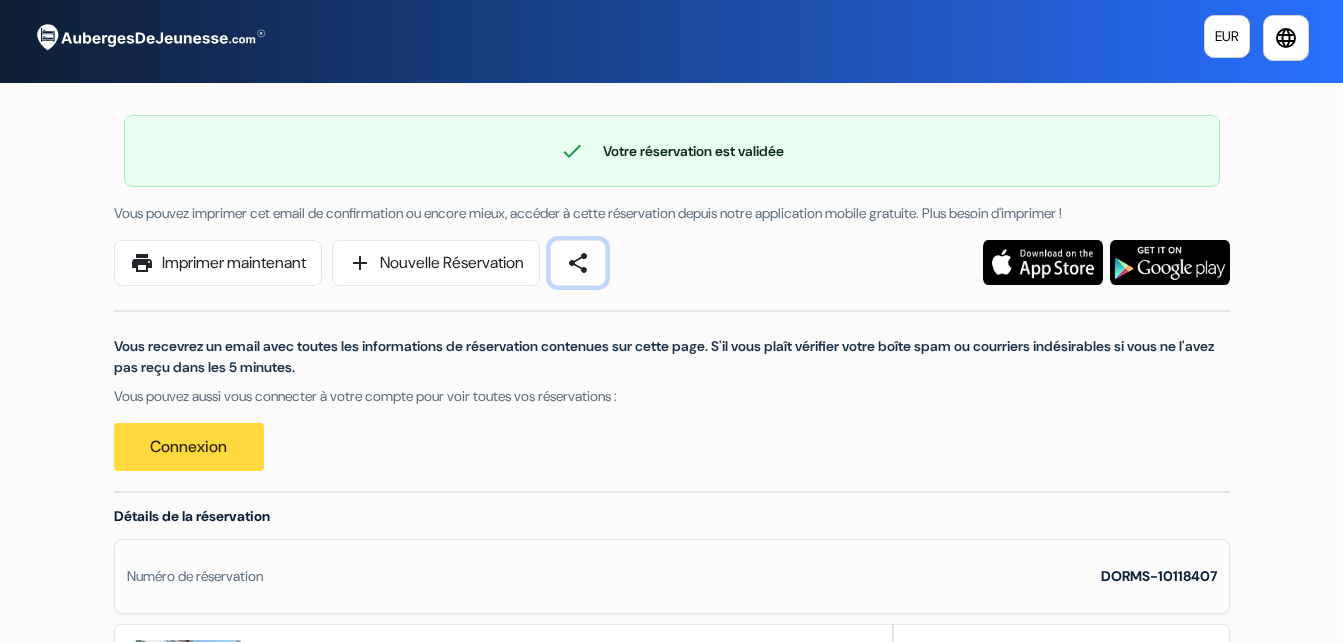 click on "share" at bounding box center (578, 263) 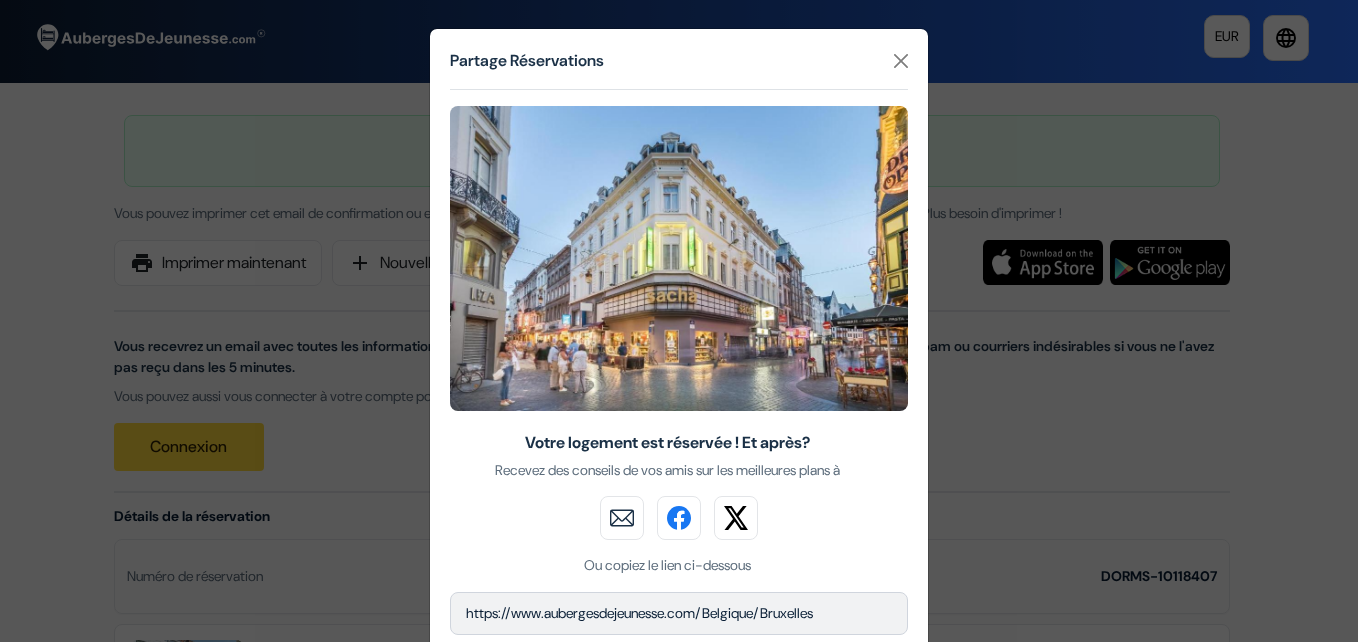 click on "Partage Réservations
Votre logement est réservée ! Et après?
Recevez des conseils de vos amis sur les meilleures plans à" at bounding box center [679, 321] 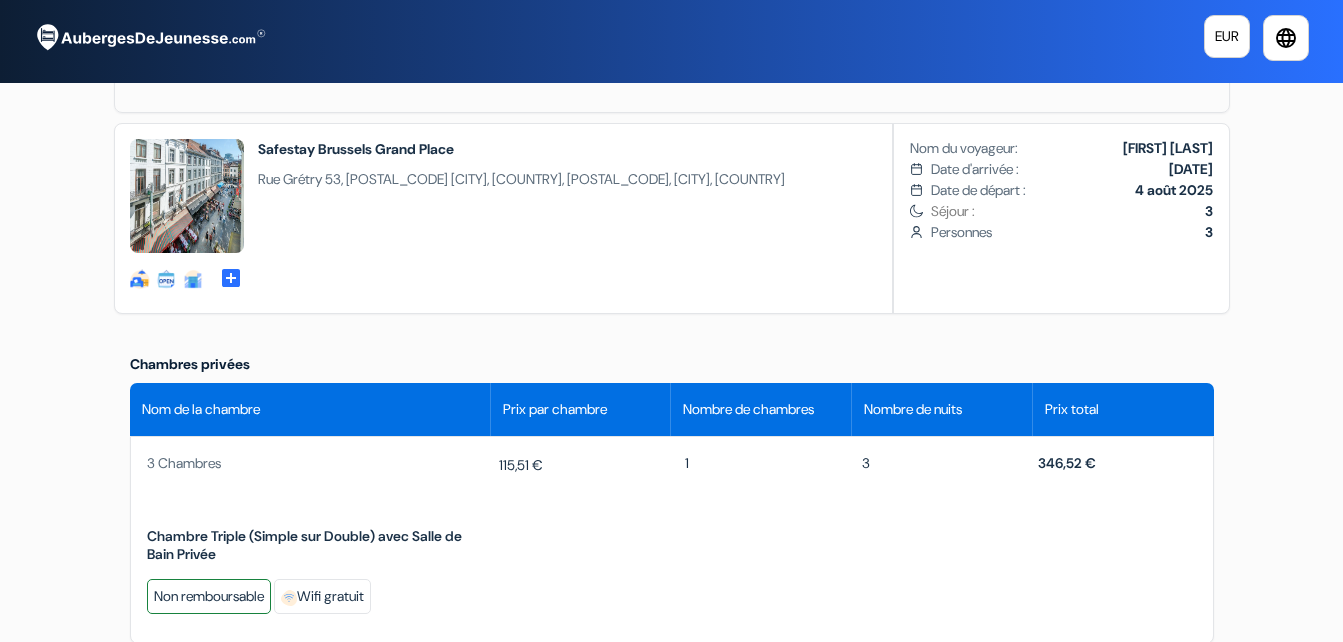 scroll, scrollTop: 491, scrollLeft: 0, axis: vertical 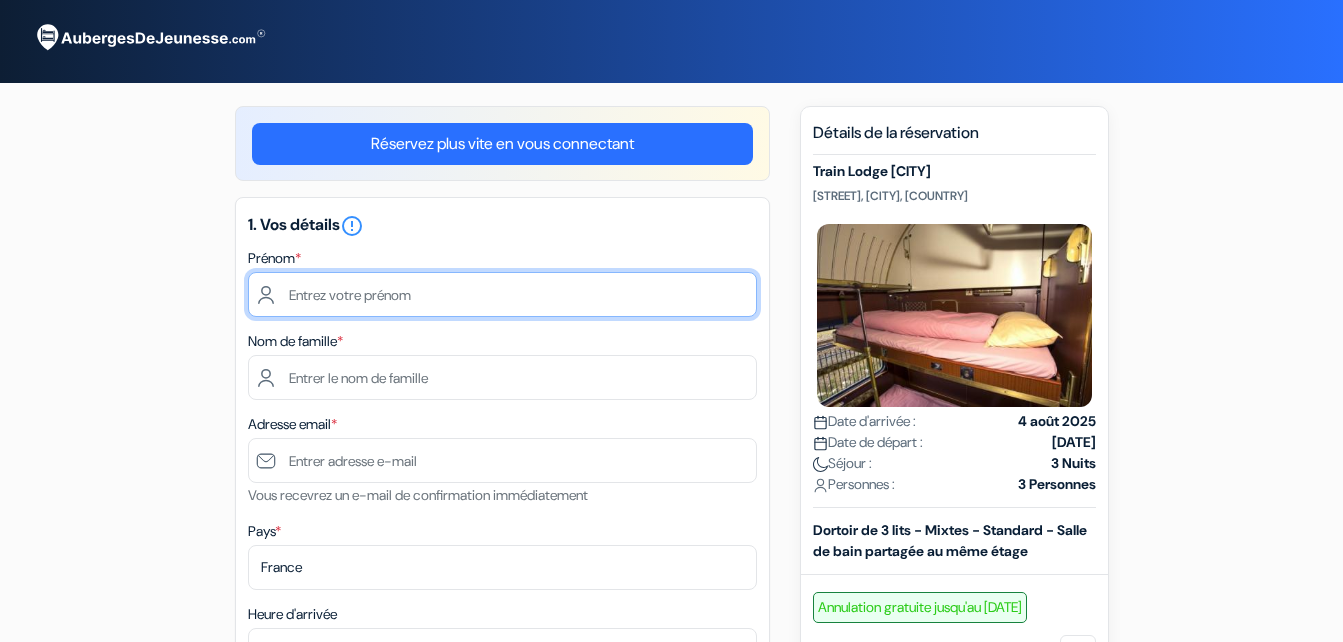 click at bounding box center (502, 294) 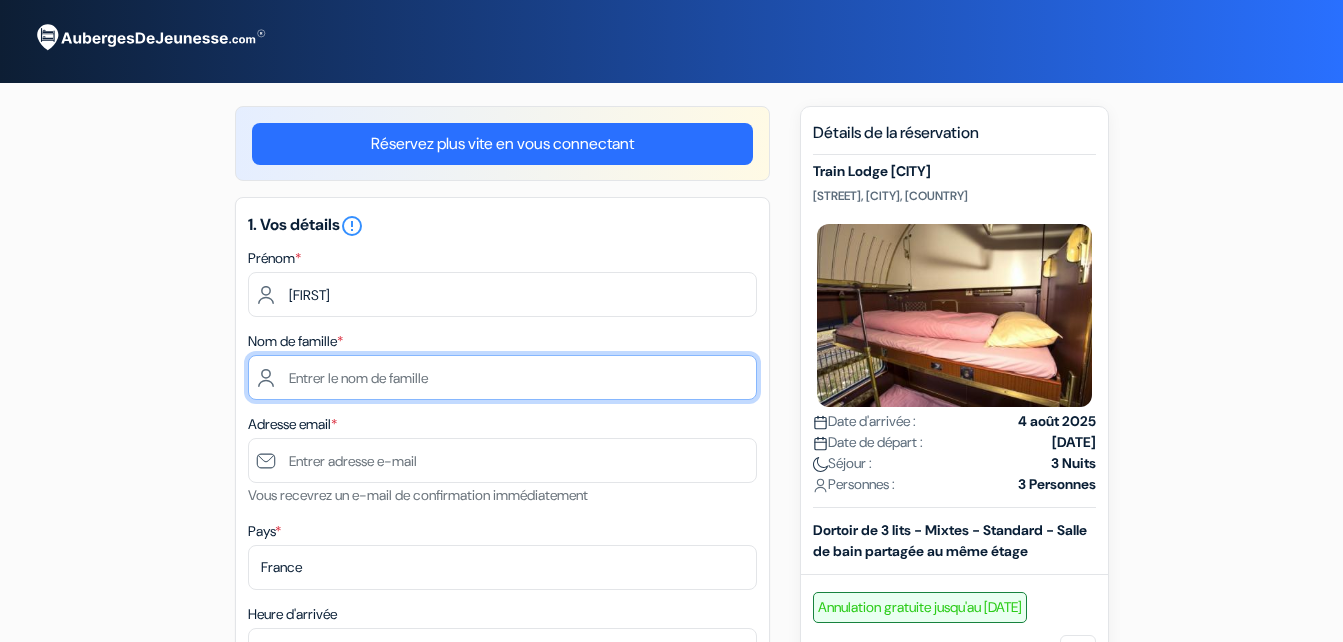 type on "Chaput" 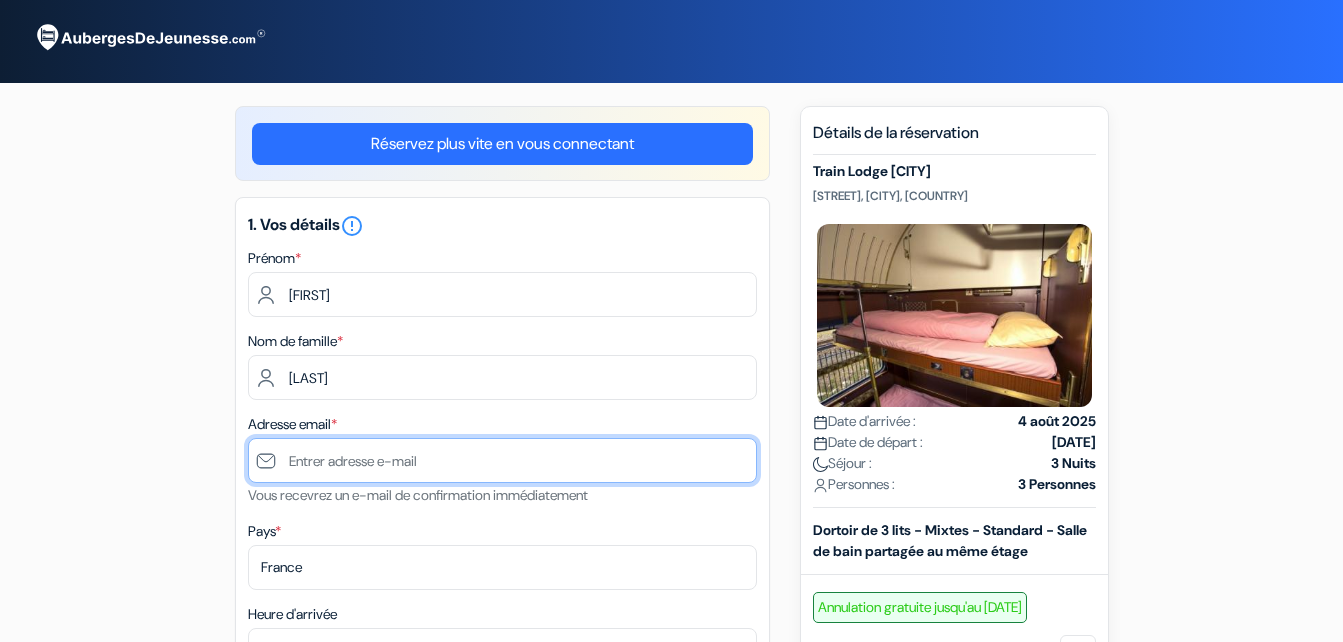 type on "[EMAIL]" 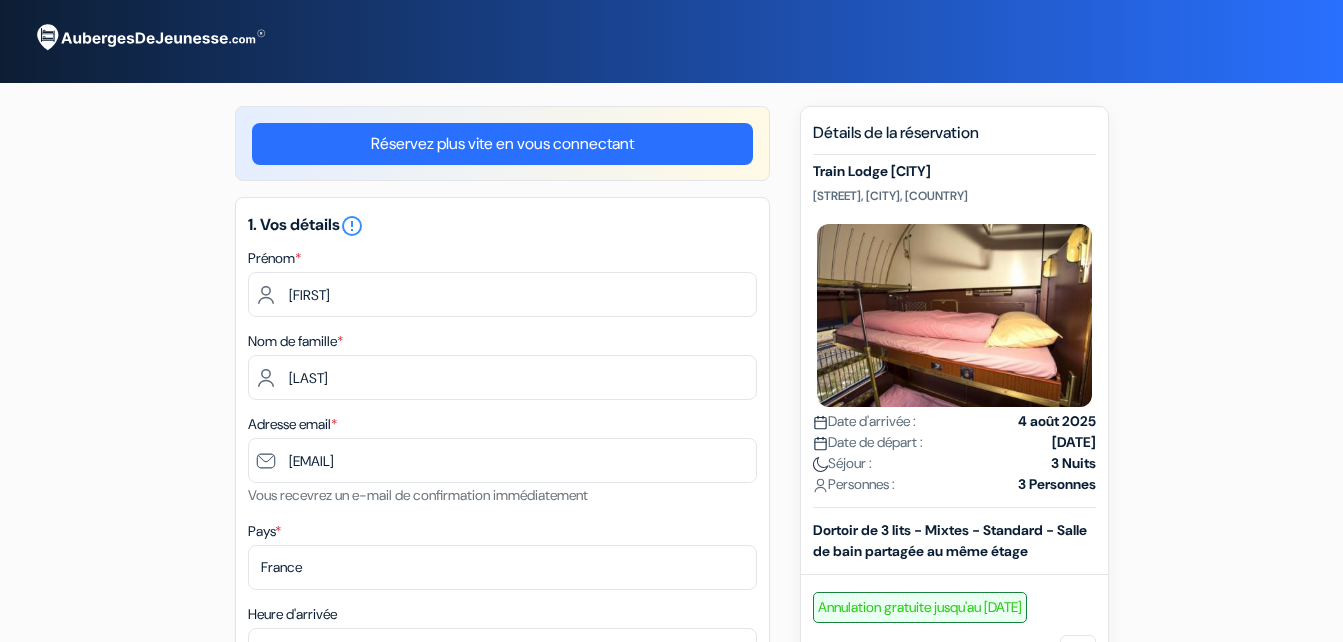 type on "0662807559" 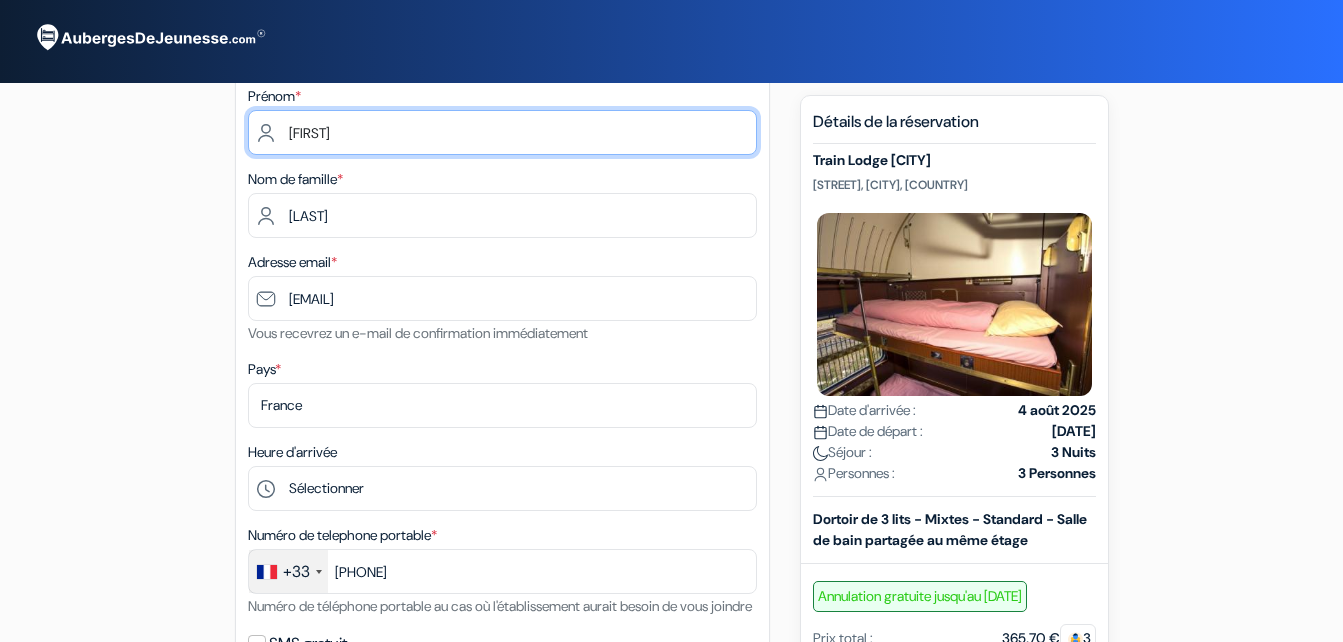 scroll, scrollTop: 165, scrollLeft: 0, axis: vertical 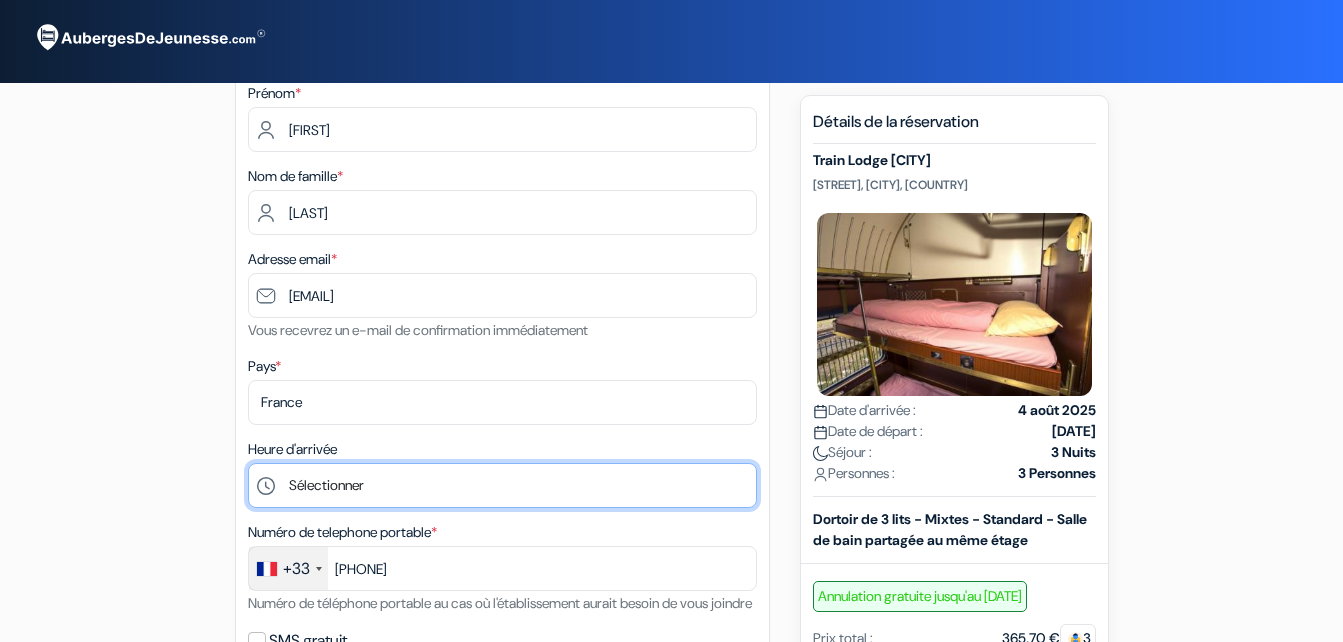 click on "Sélectionner
1:00
2:00
3:00
4:00
5:00
6:00
7:00
8:00
9:00
10:00
11:00
12:00 13:00 14:00 15:00" at bounding box center [502, 485] 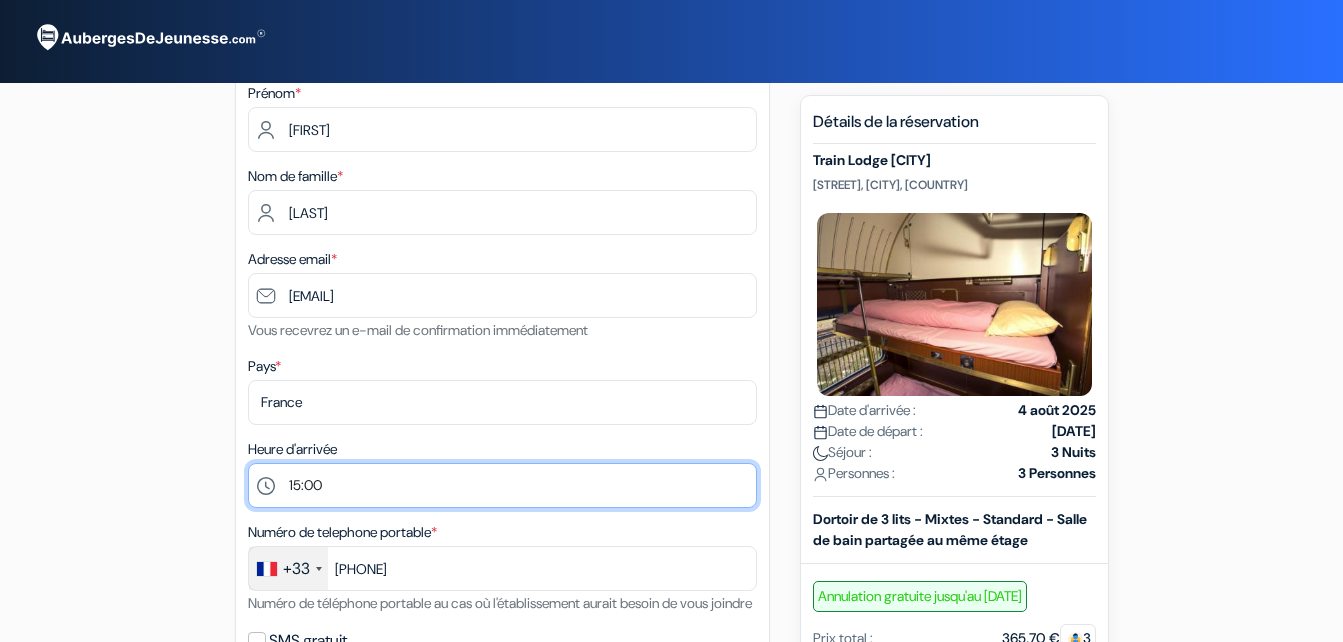 click on "Sélectionner
1:00
2:00
3:00
4:00
5:00
6:00
7:00
8:00
9:00
10:00
11:00
12:00 13:00 14:00 15:00" at bounding box center [502, 485] 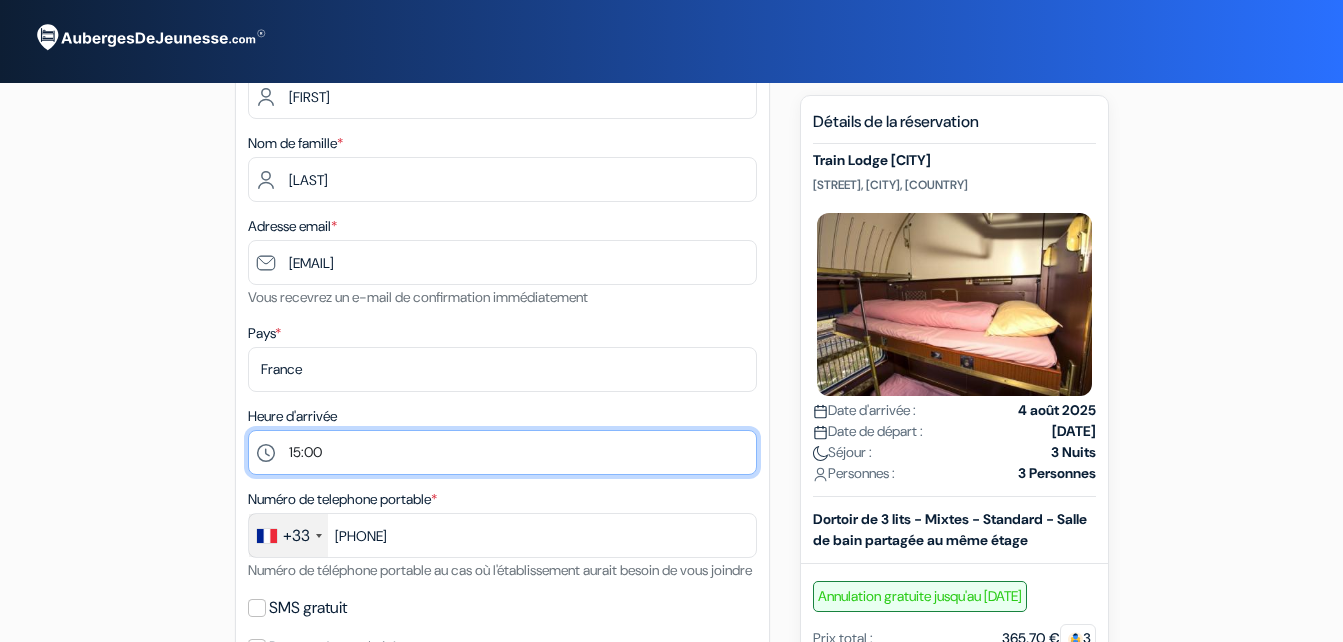 scroll, scrollTop: 201, scrollLeft: 0, axis: vertical 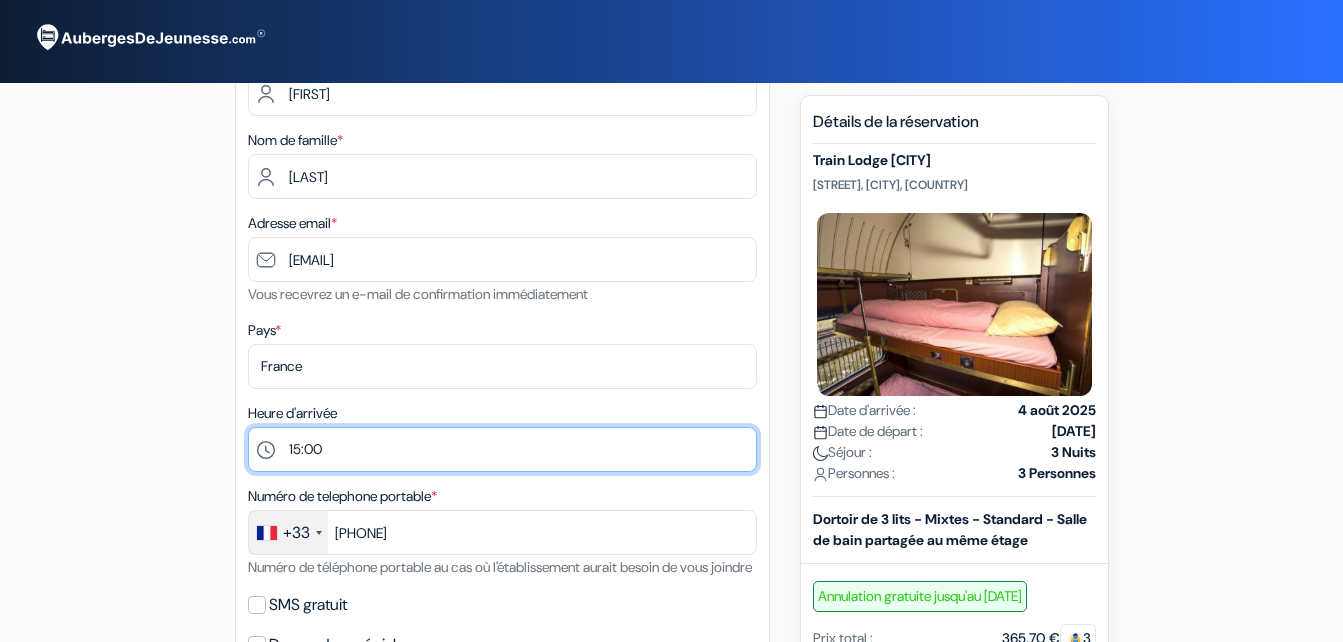 click on "Sélectionner
1:00
2:00
3:00
4:00
5:00
6:00
7:00
8:00
9:00
10:00
11:00
12:00 13:00 14:00 15:00" at bounding box center [502, 449] 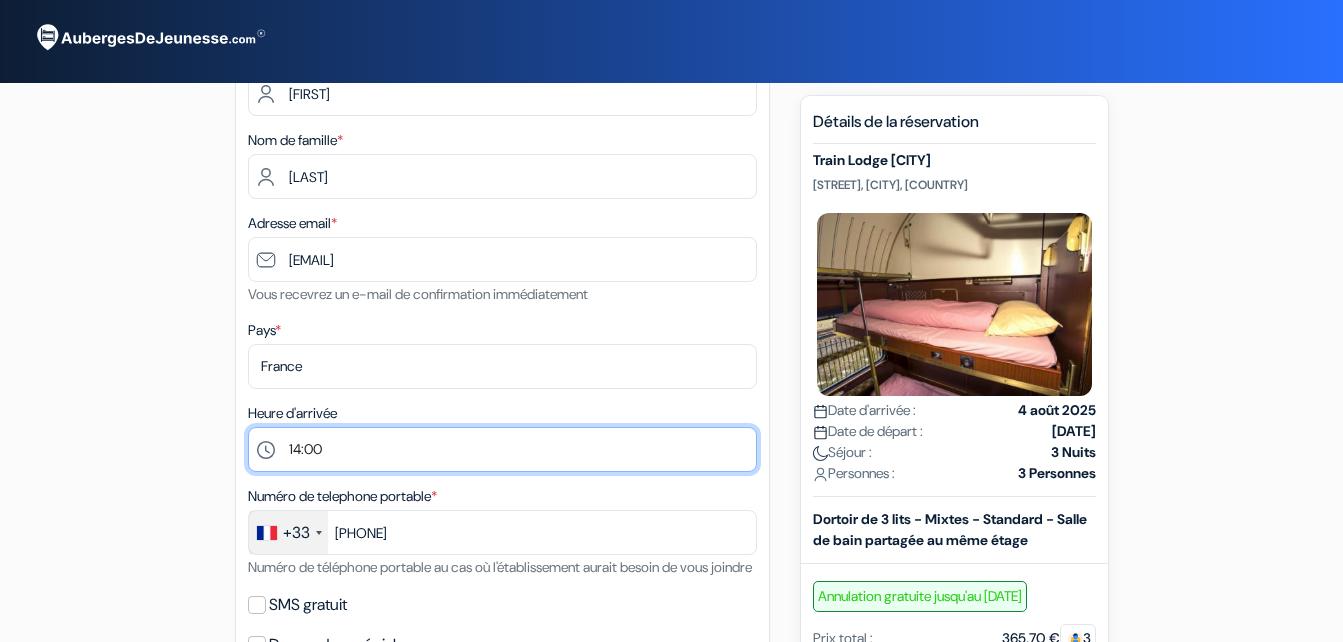 click on "Sélectionner
1:00
2:00
3:00
4:00
5:00
6:00
7:00
8:00
9:00
10:00
11:00
12:00 13:00 14:00 15:00" at bounding box center (502, 449) 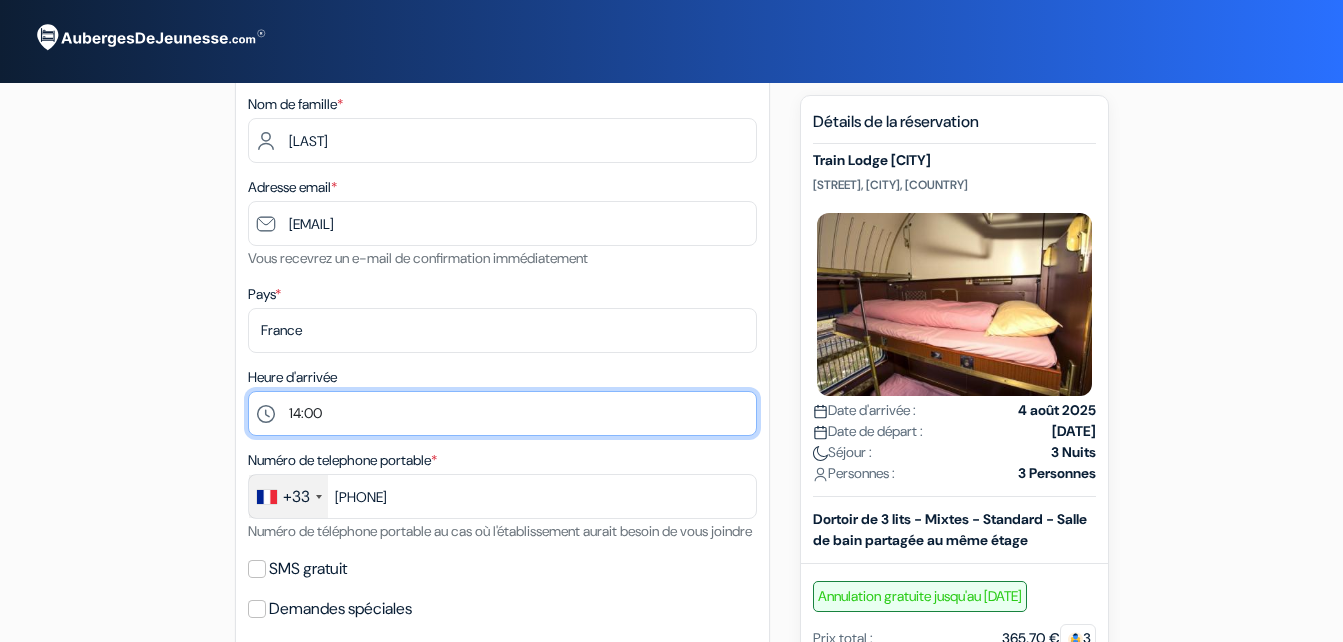 scroll, scrollTop: 252, scrollLeft: 0, axis: vertical 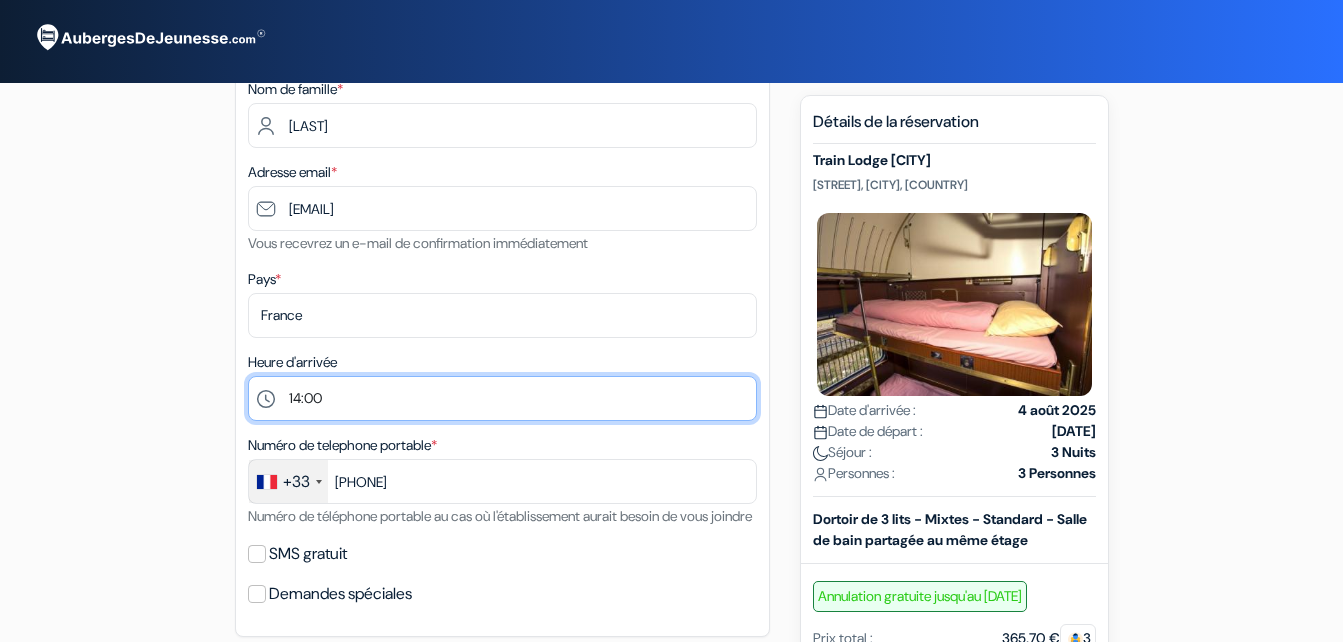 click on "Sélectionner
1:00
2:00
3:00
4:00
5:00
6:00
7:00
8:00
9:00
10:00
11:00
12:00 13:00 14:00 15:00" at bounding box center (502, 398) 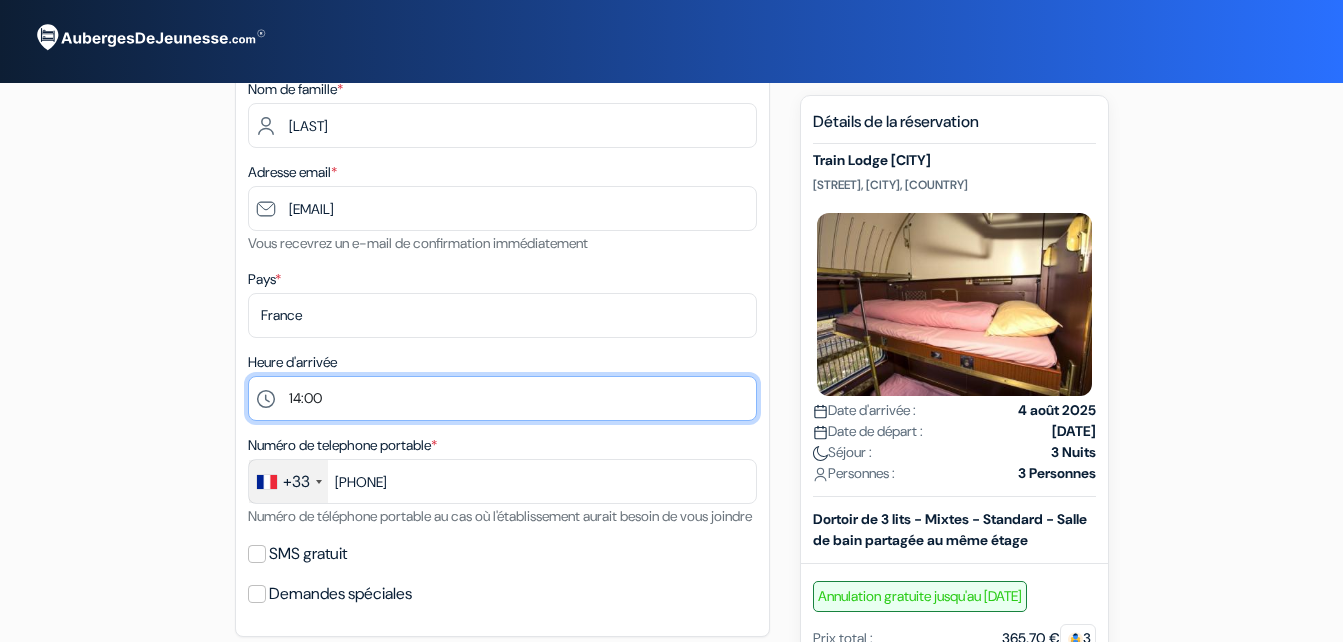 click on "Sélectionner
1:00
2:00
3:00
4:00
5:00
6:00
7:00
8:00
9:00
10:00
11:00
12:00 13:00 14:00 15:00" at bounding box center (502, 398) 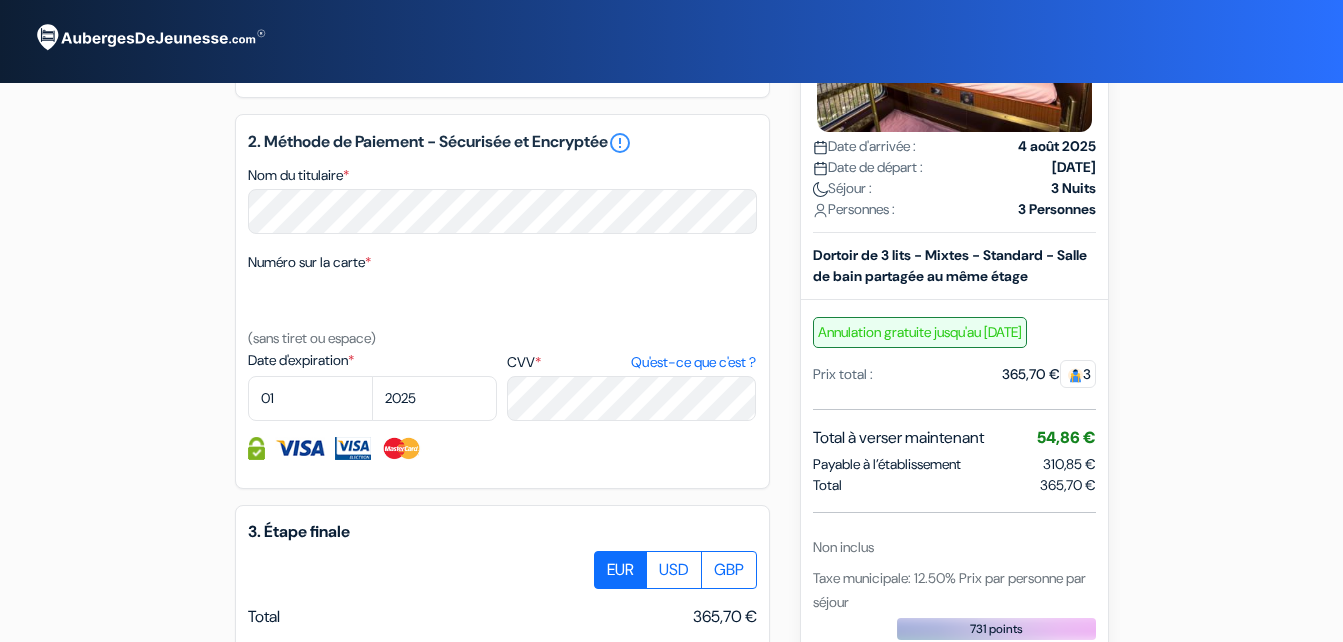 scroll, scrollTop: 800, scrollLeft: 0, axis: vertical 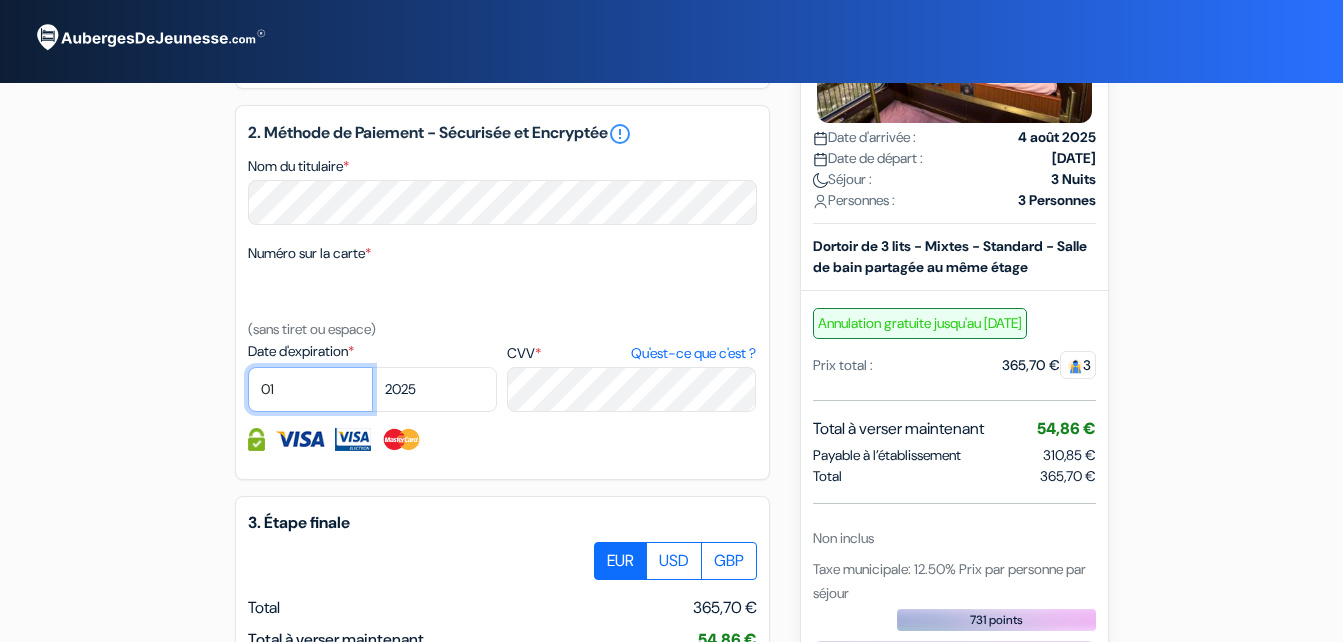 click on "01
02
03
04
05
06
07
08
09
10
11
12" at bounding box center (310, 389) 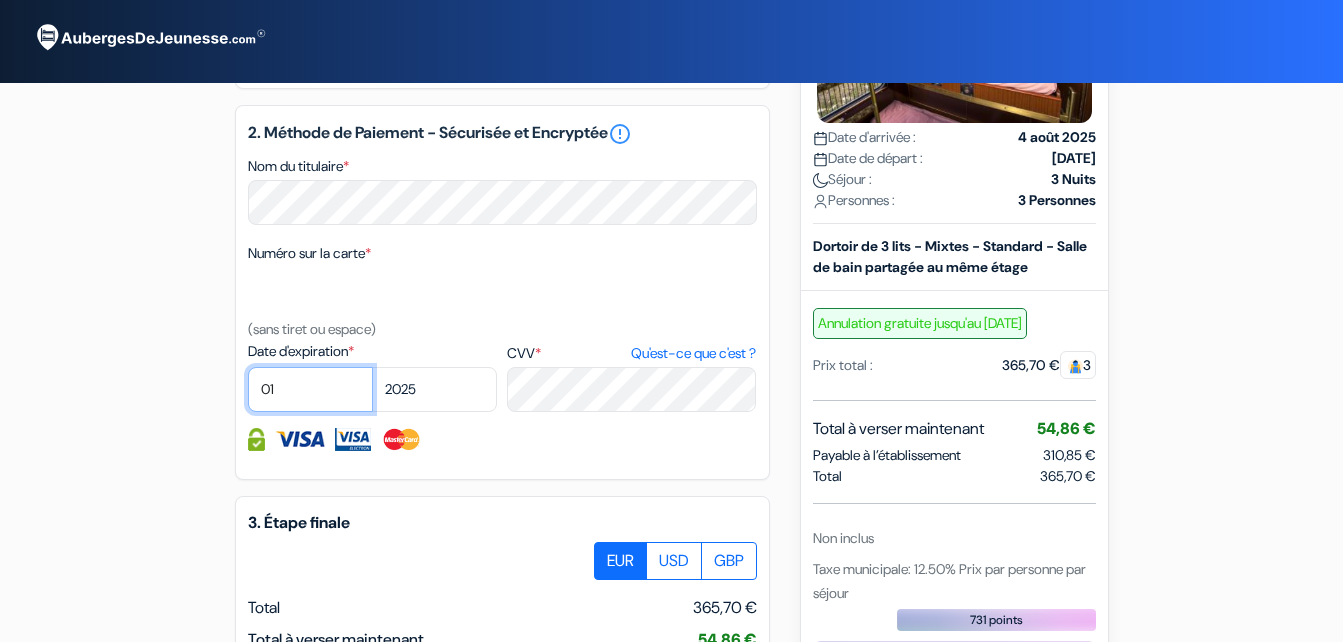 select on "11" 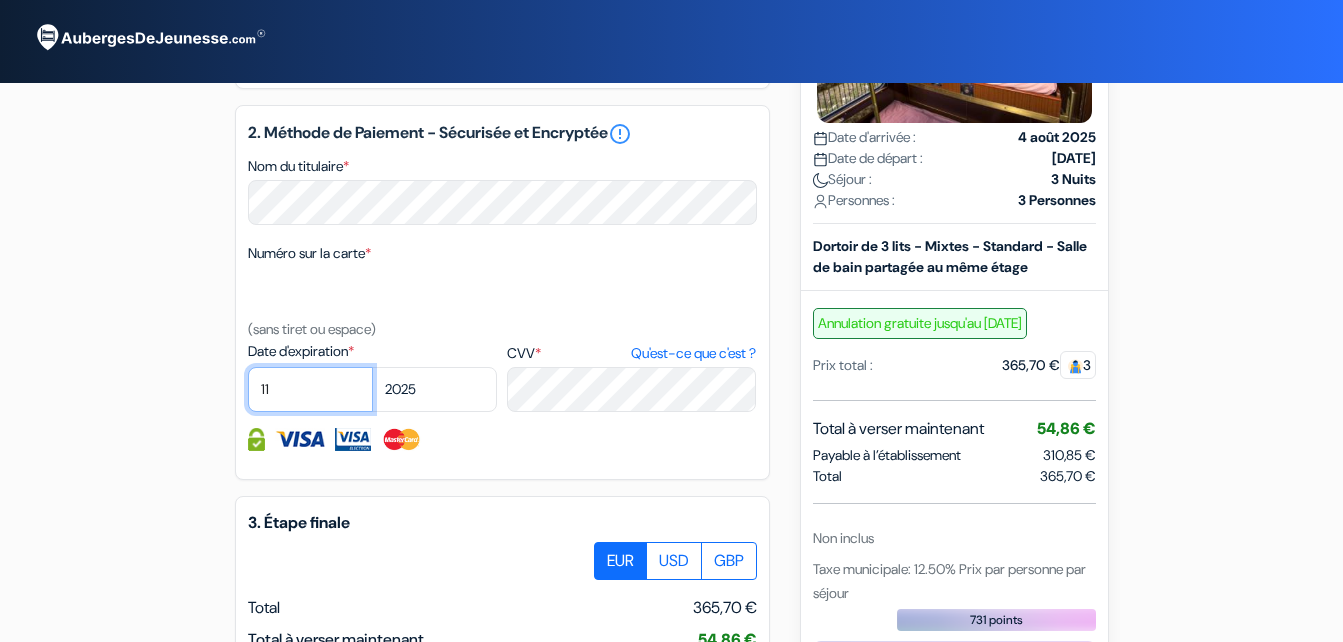 click on "01
02
03
04
05
06
07
08
09
10
11
12" at bounding box center [310, 389] 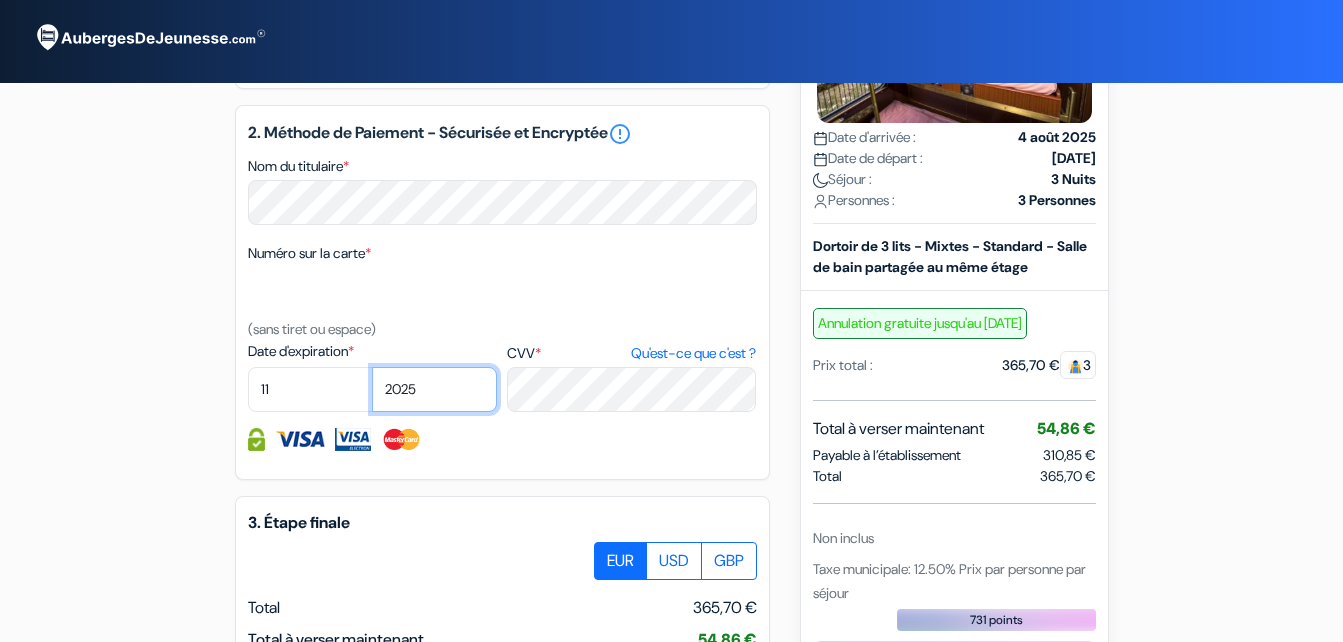 click on "2025
2026
2027
2028
2029
2030
2031
2032
2033 2034 2035 2036 2037 2038 2039 2040 2041 2042 2043" at bounding box center [434, 389] 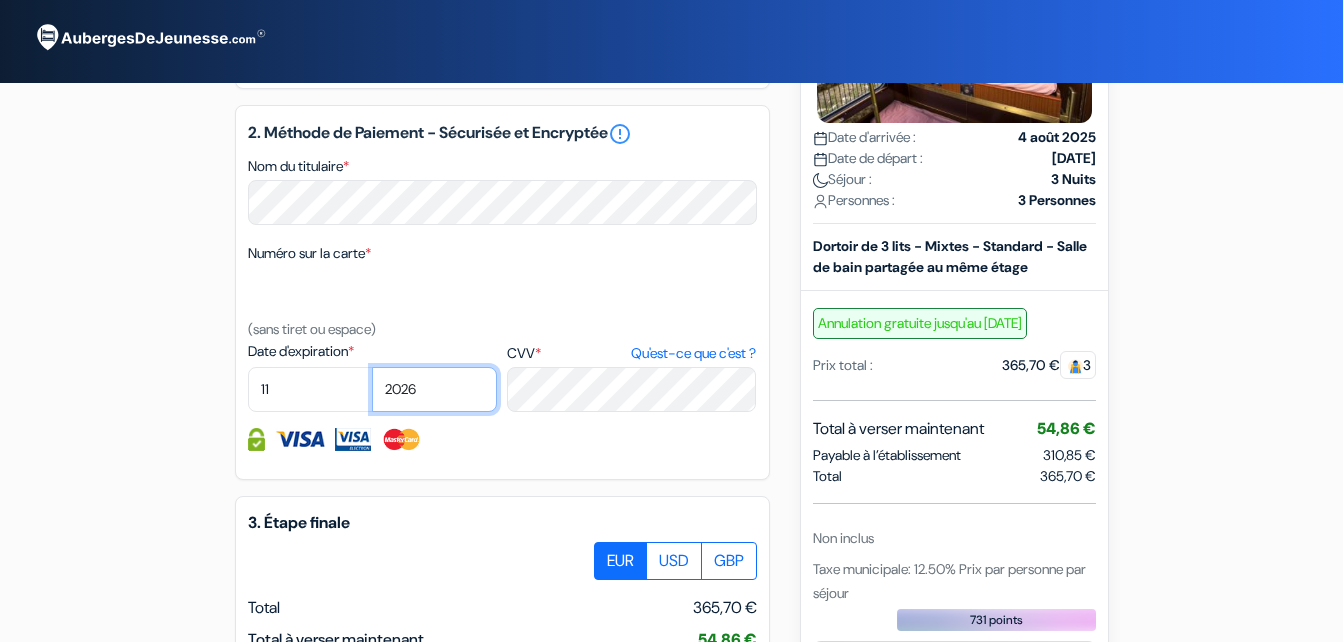 click on "2025
2026
2027
2028
2029
2030
2031
2032
2033 2034 2035 2036 2037 2038 2039 2040 2041 2042 2043" at bounding box center (434, 389) 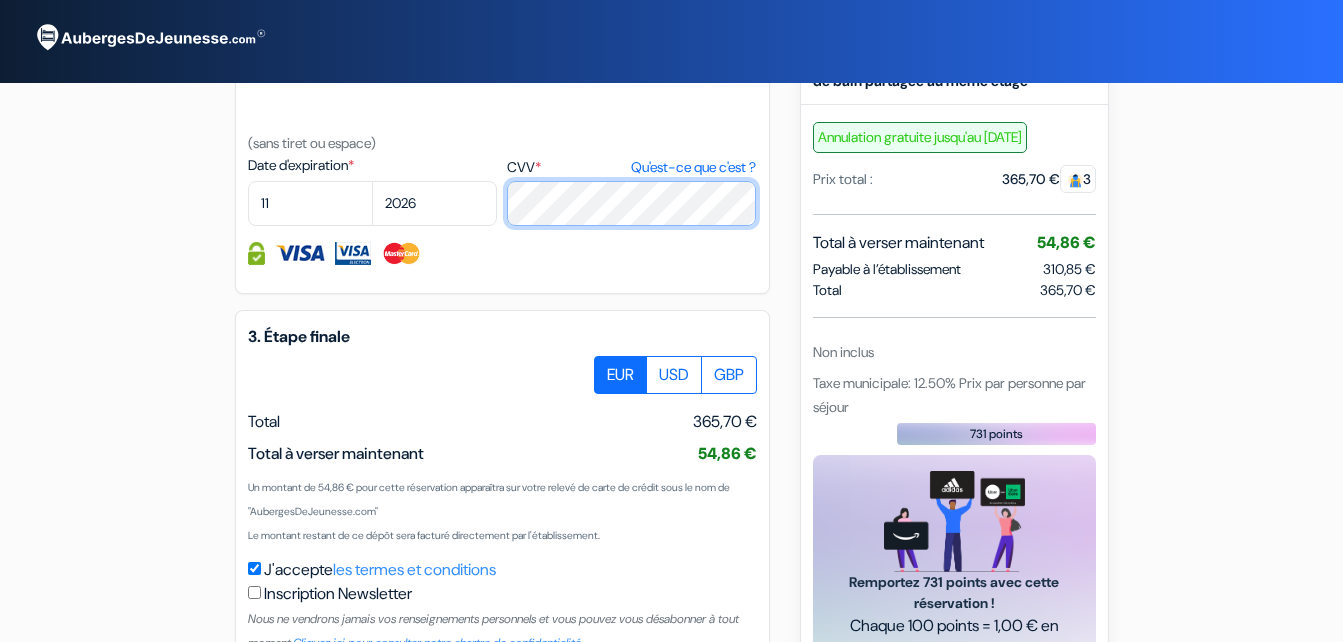 scroll, scrollTop: 983, scrollLeft: 0, axis: vertical 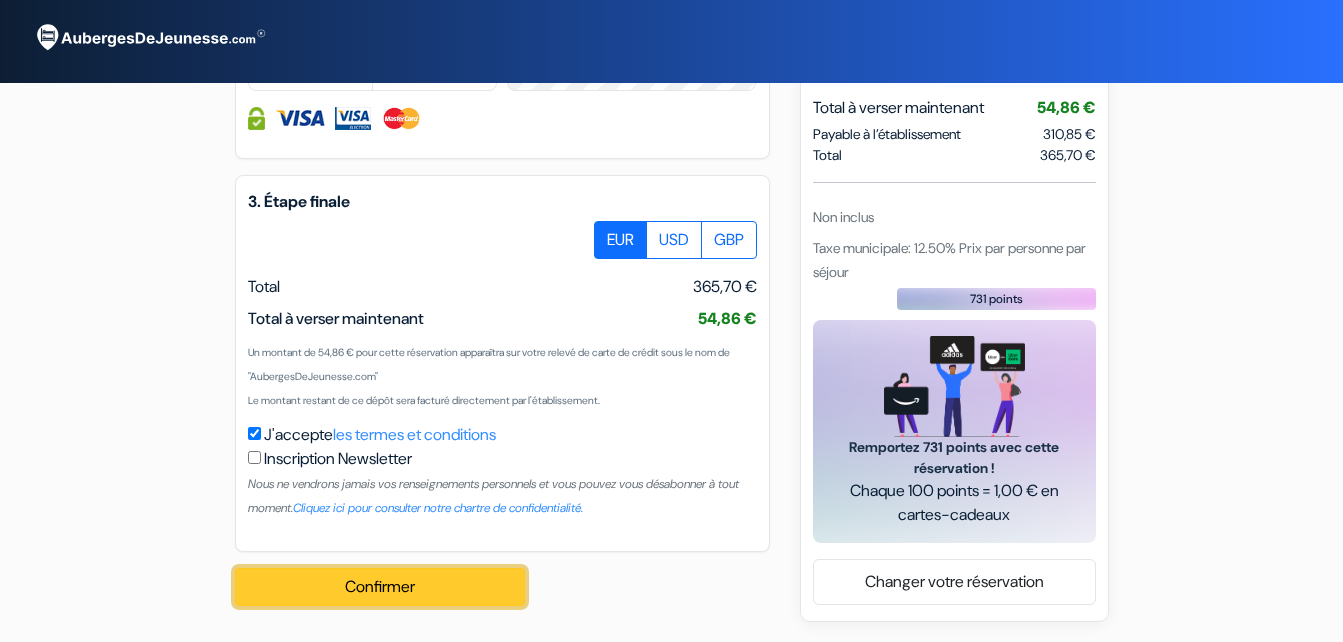 click on "Confirmer
Loading..." at bounding box center (380, 587) 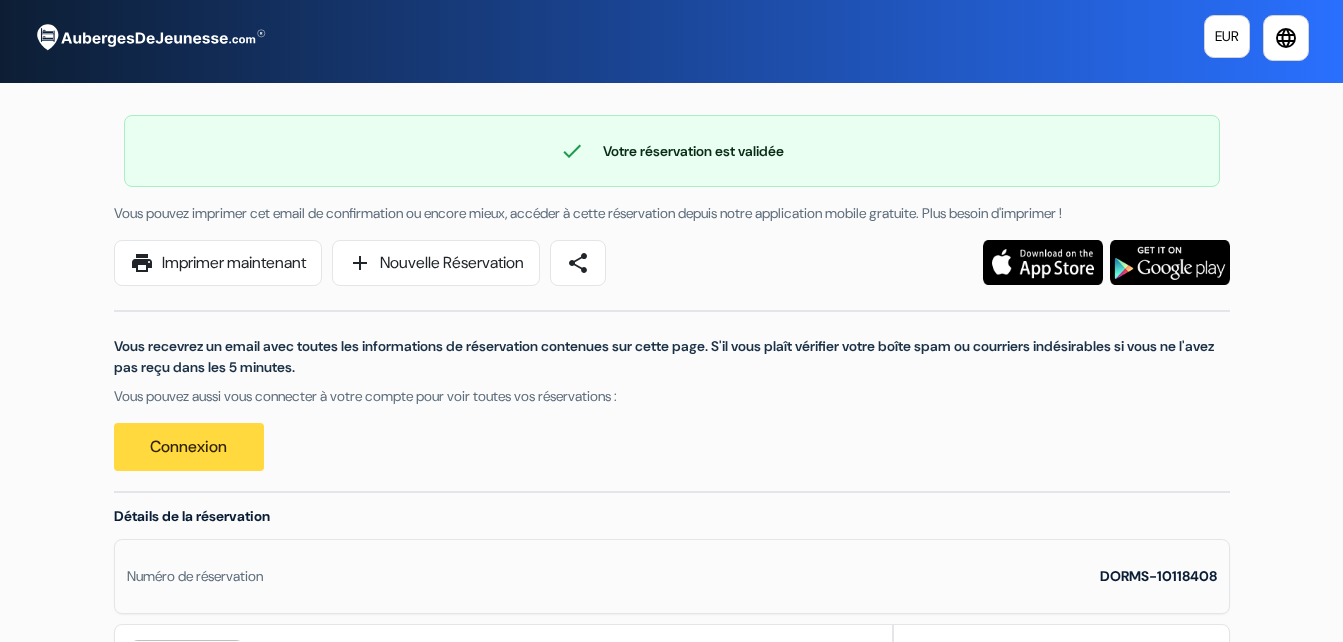 scroll, scrollTop: 0, scrollLeft: 0, axis: both 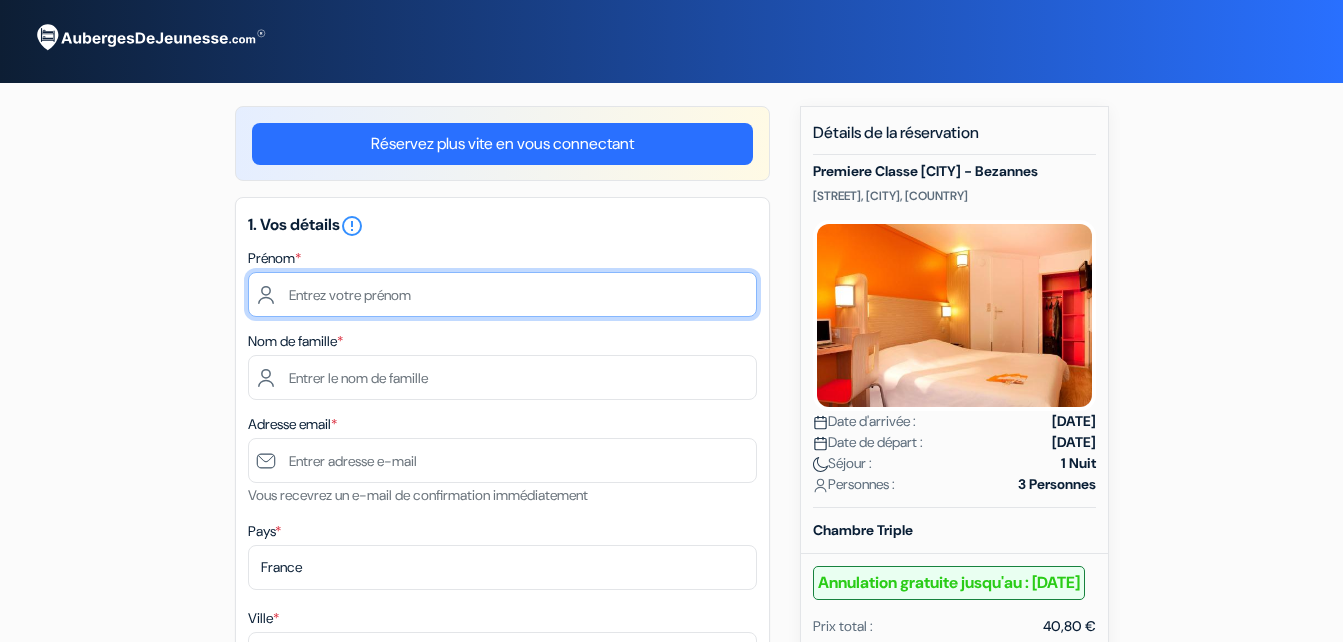 click at bounding box center [502, 294] 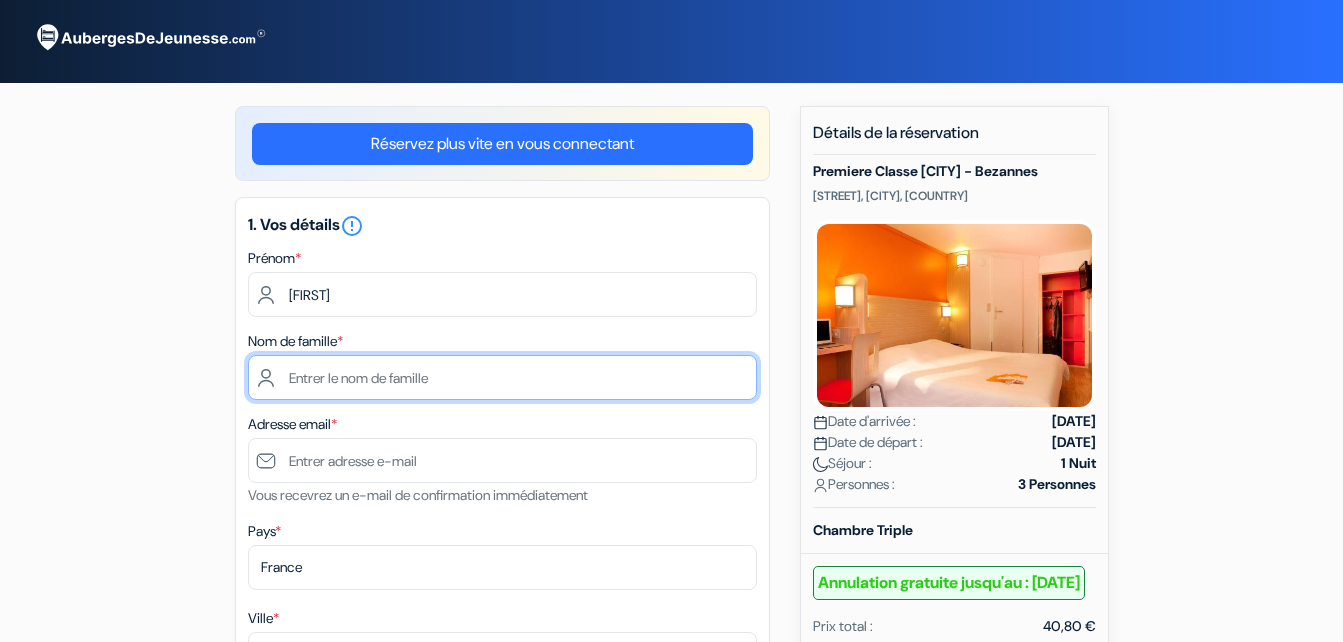 type on "Chaput" 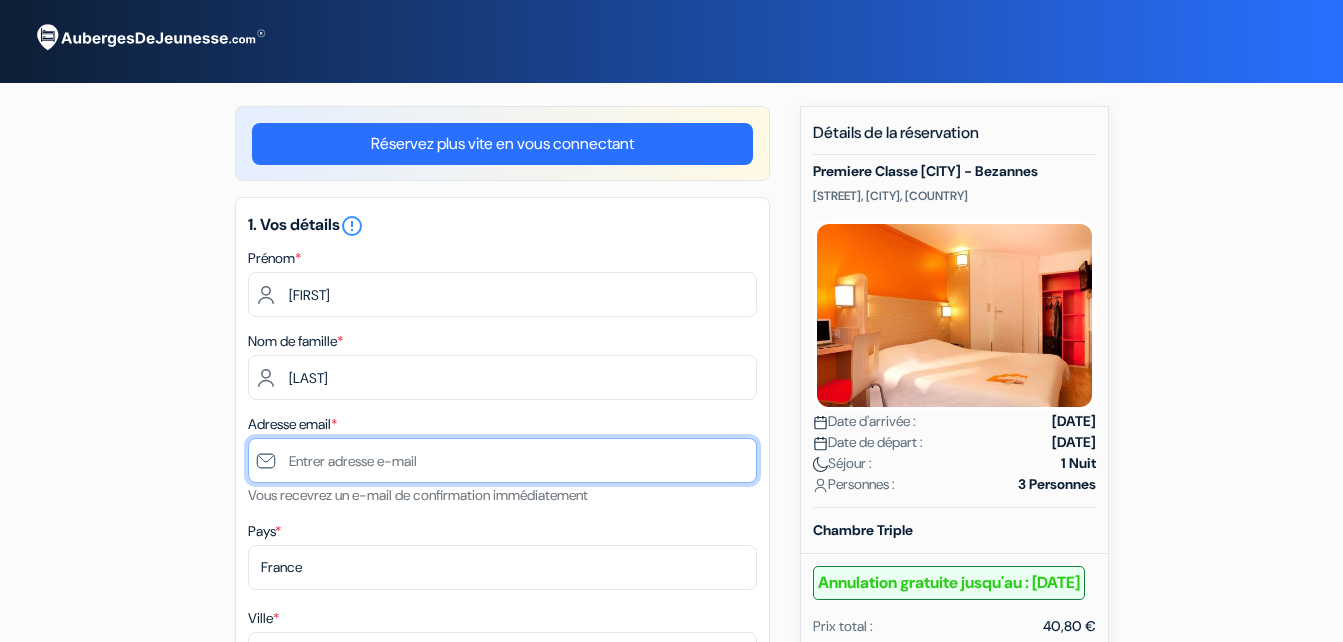 type on "[EMAIL]" 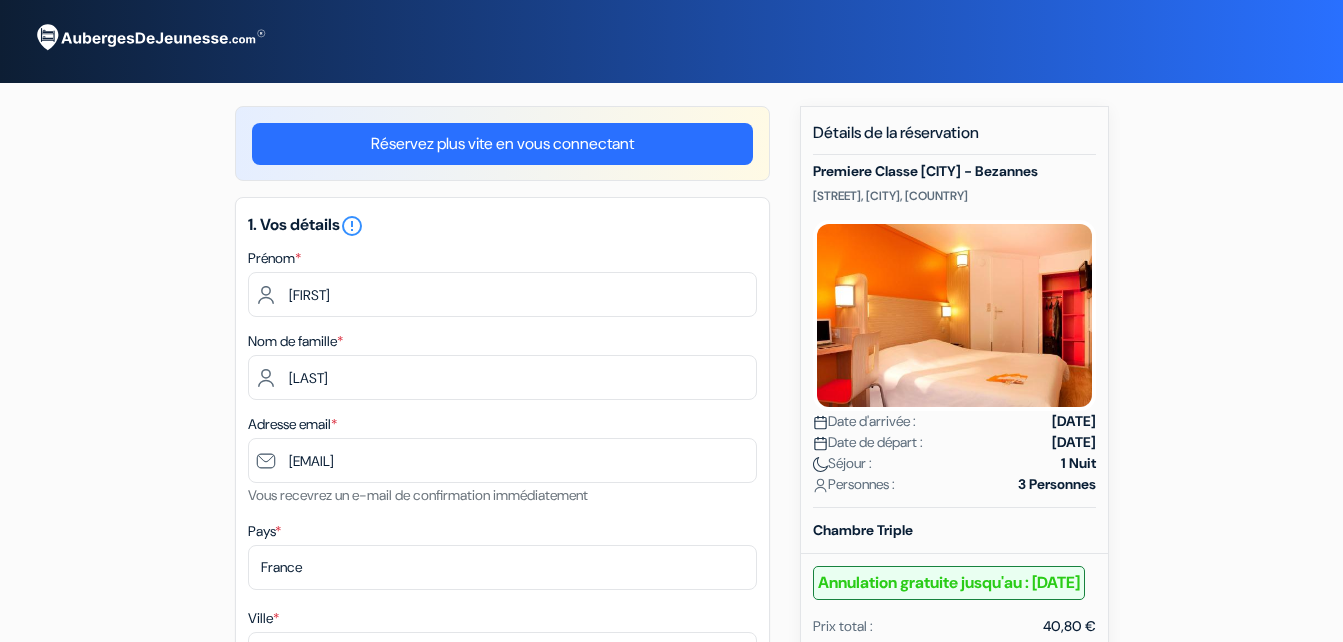 type on "0662807559" 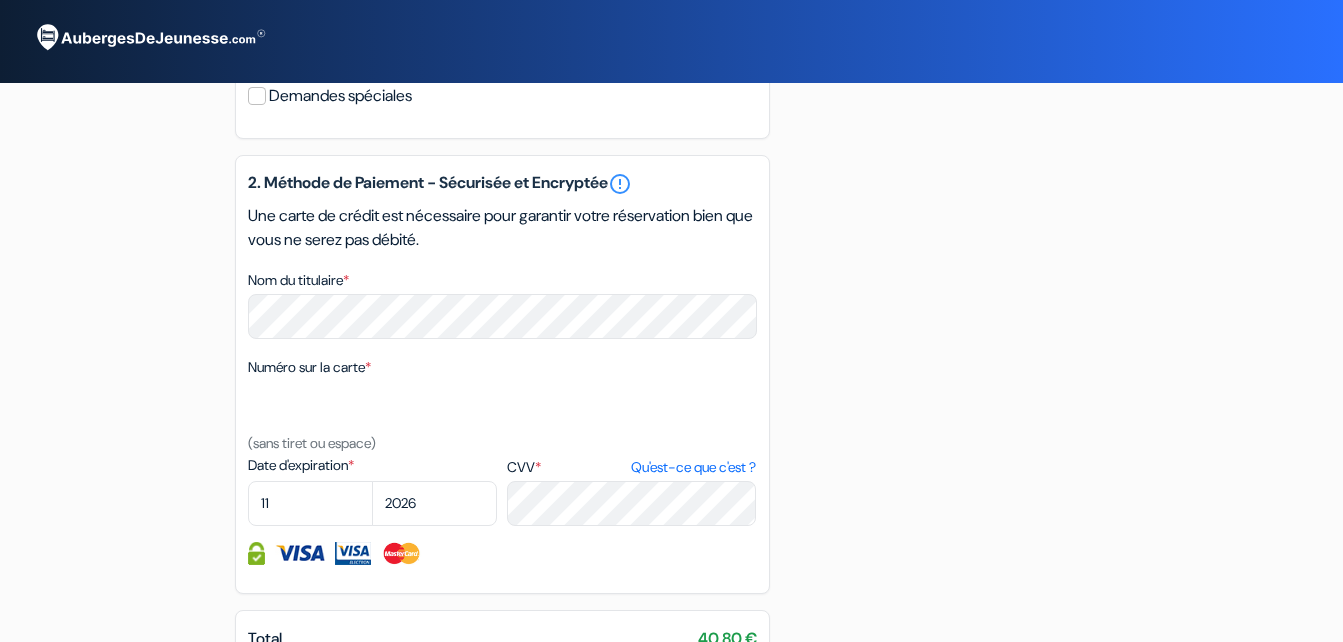 scroll, scrollTop: 1264, scrollLeft: 0, axis: vertical 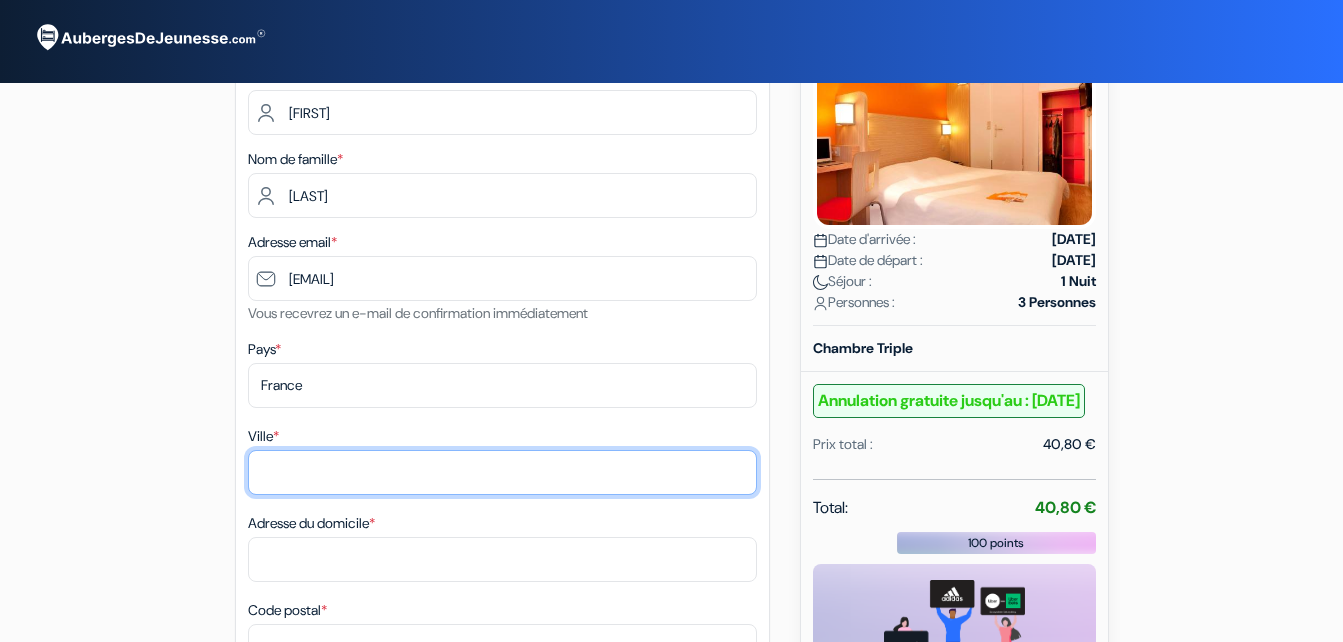 click on "Ville  *" at bounding box center (502, 472) 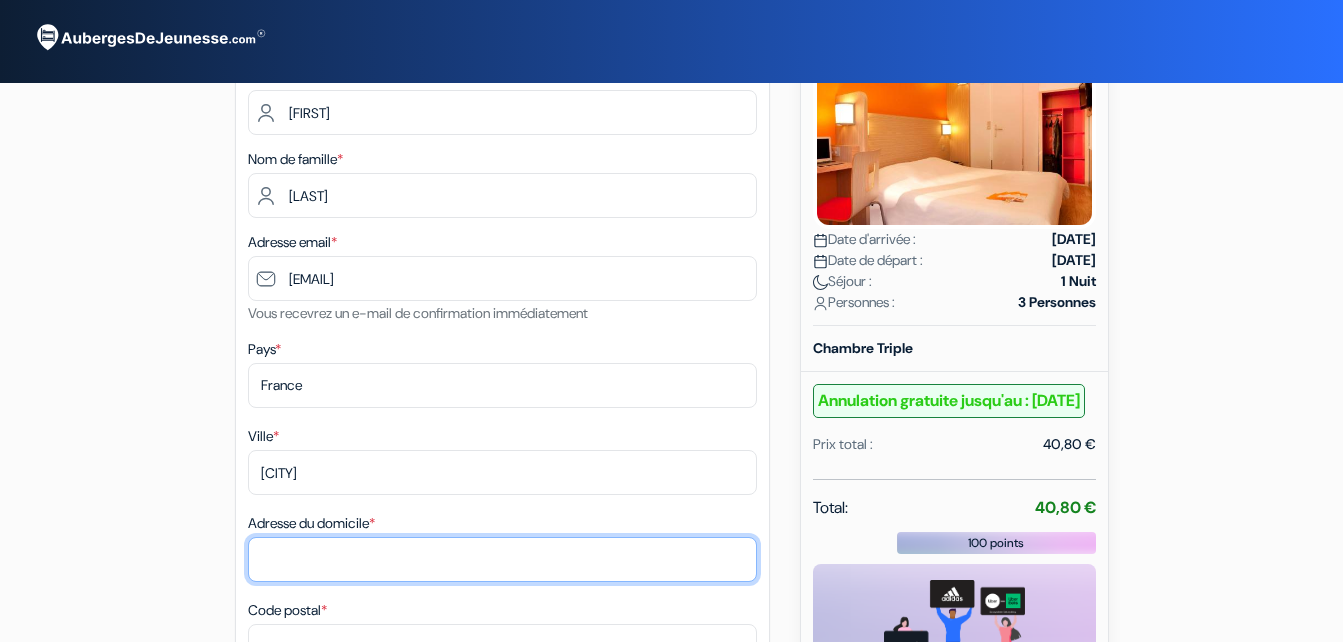 type on "4 rue de la mairie 63200 Gimeaux" 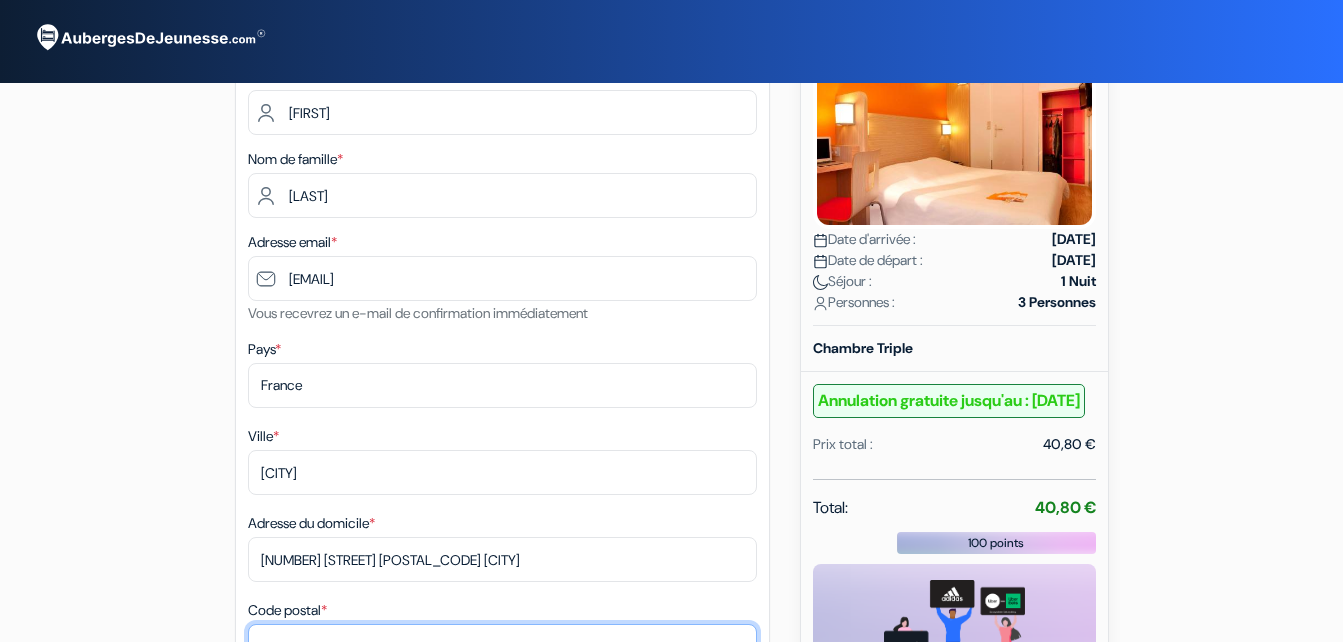type on "63200" 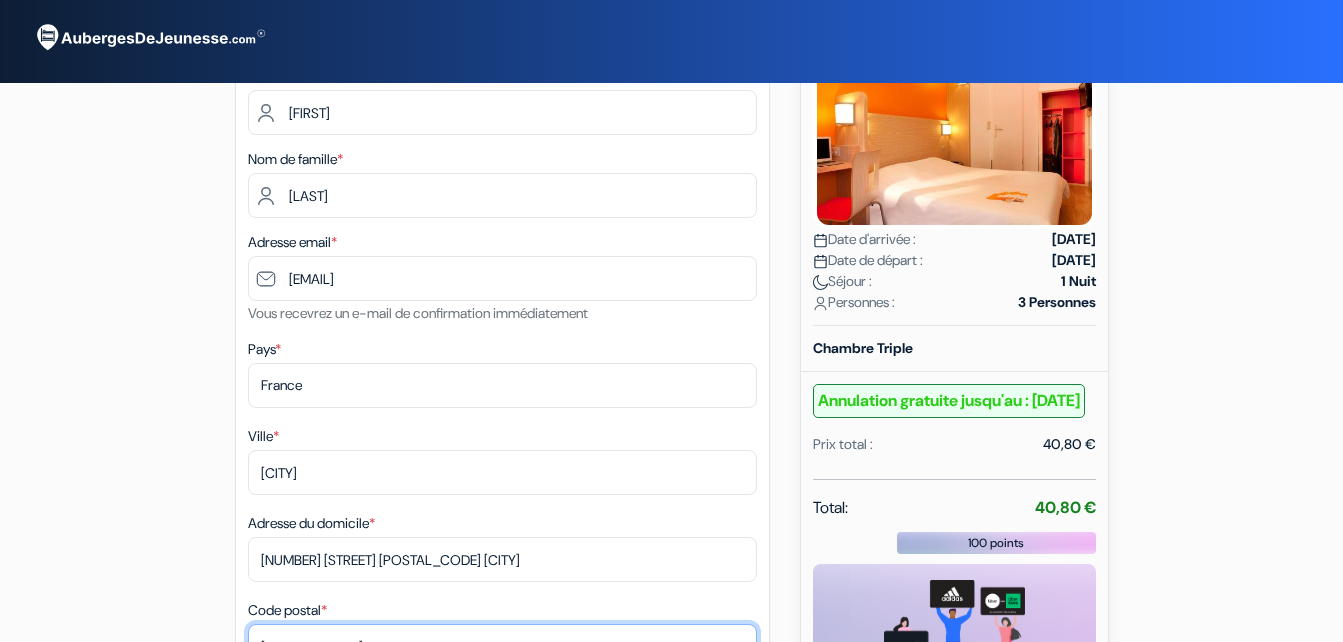 type on "Gimeaux" 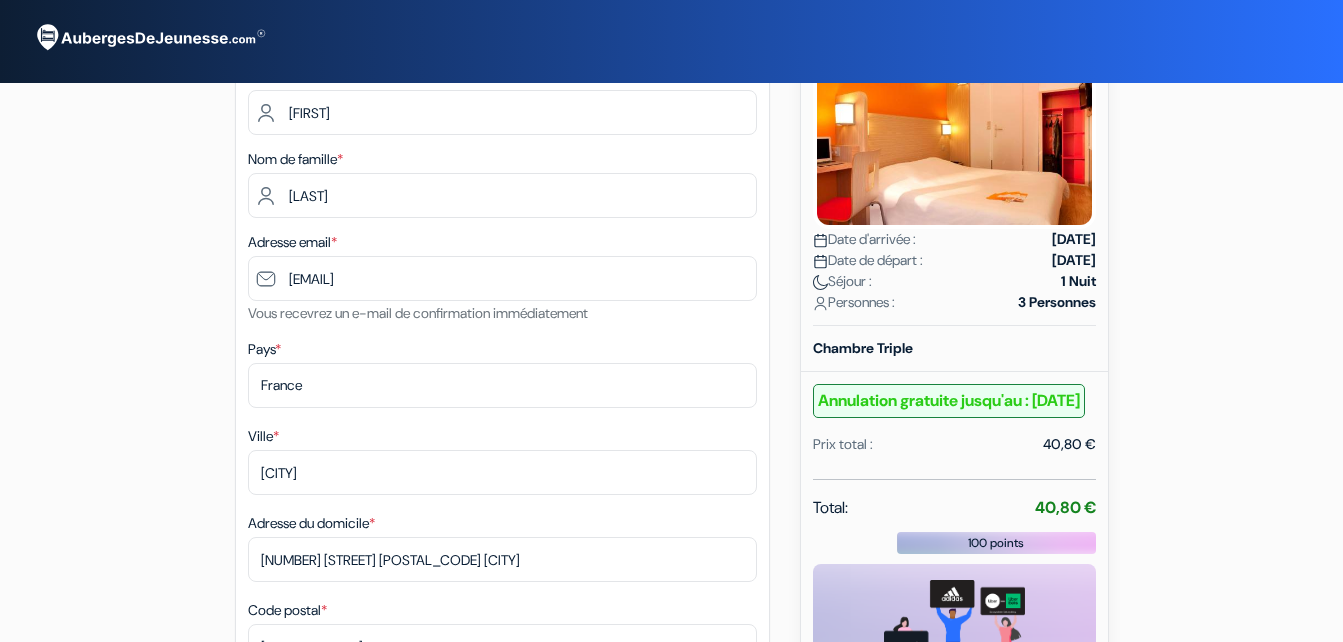 type on "4 rue de la mairie 63200 Gimeaux" 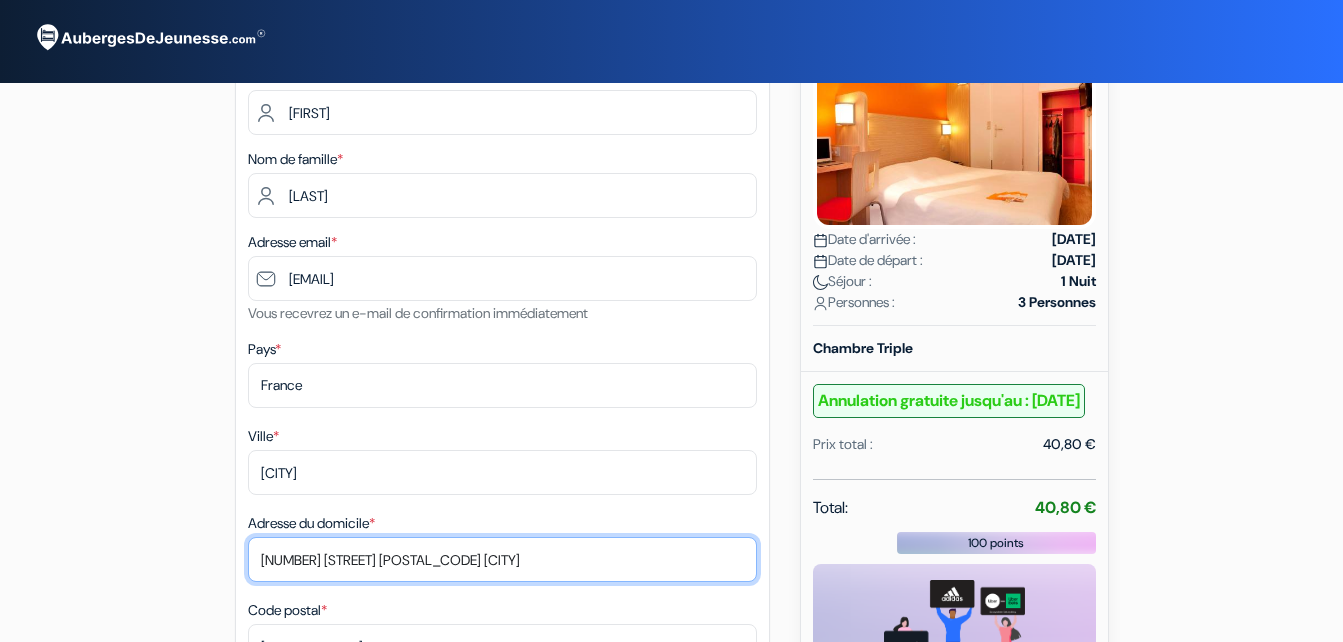 click on "4 rue de la mairie 63200 Gimeaux" at bounding box center [502, 559] 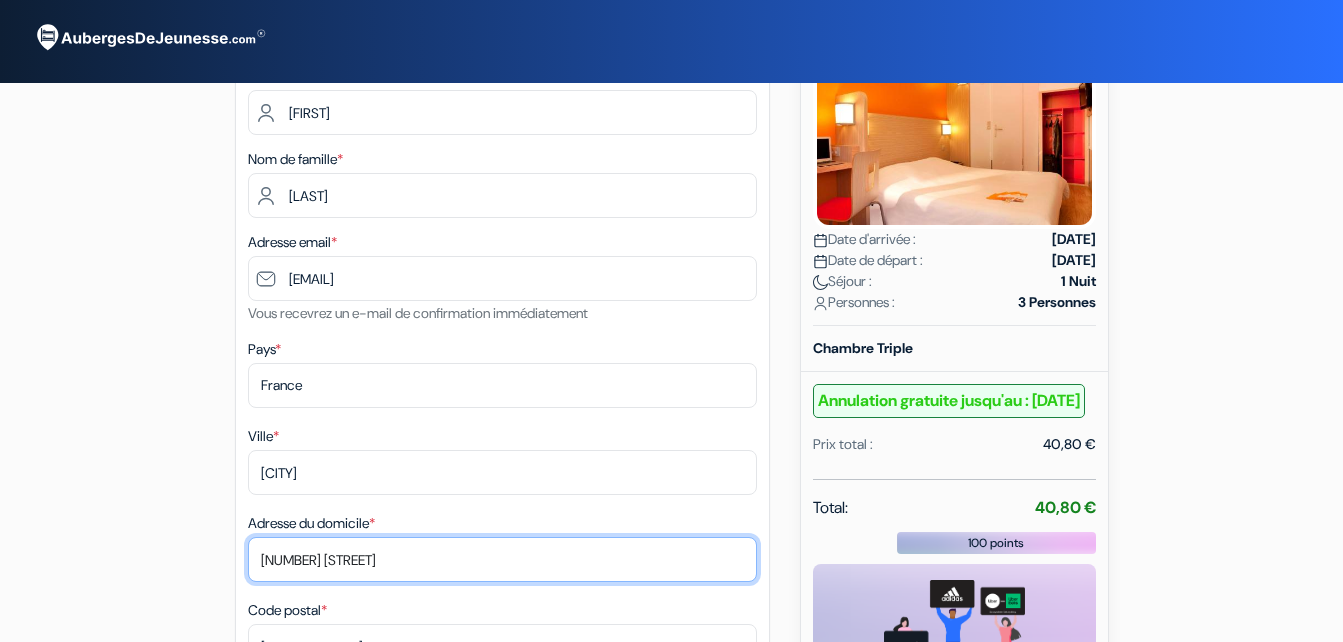 type on "4 rue de la mairie" 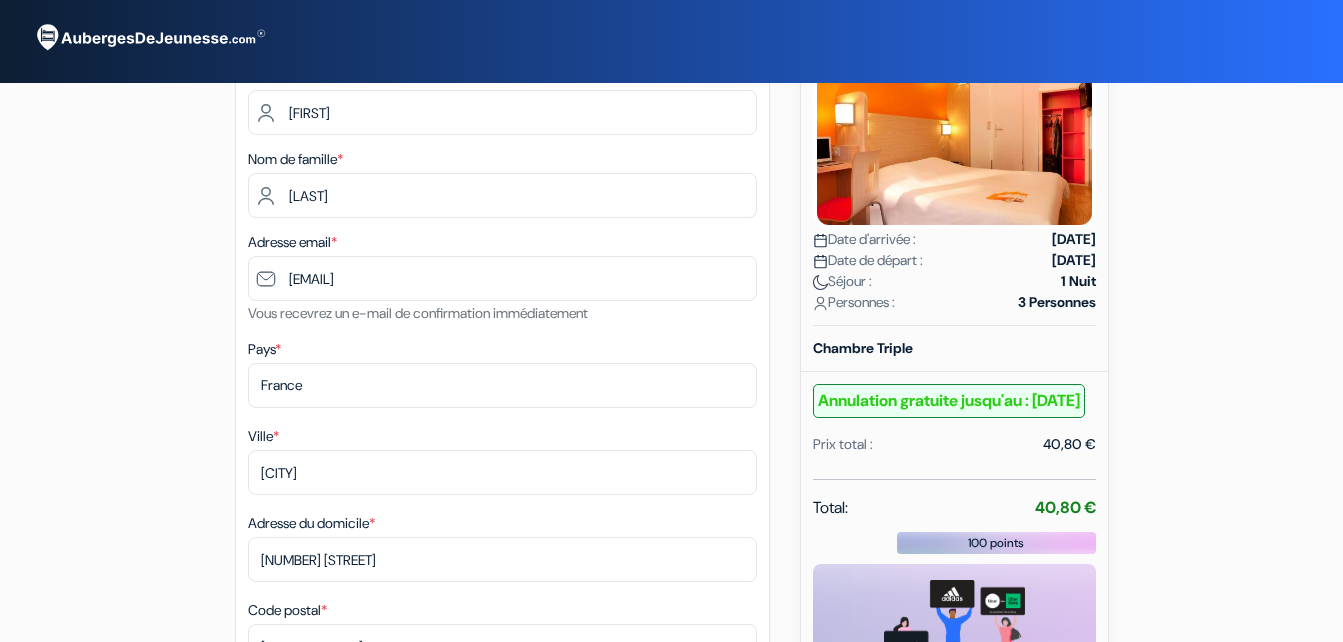 click on "add_box
Premiere Classe Reims Sud - Bezannes
Avenue De Champagne - Zac De Murigny,
Reims,
France
Détails de l'établissement
X
done" at bounding box center [672, 956] 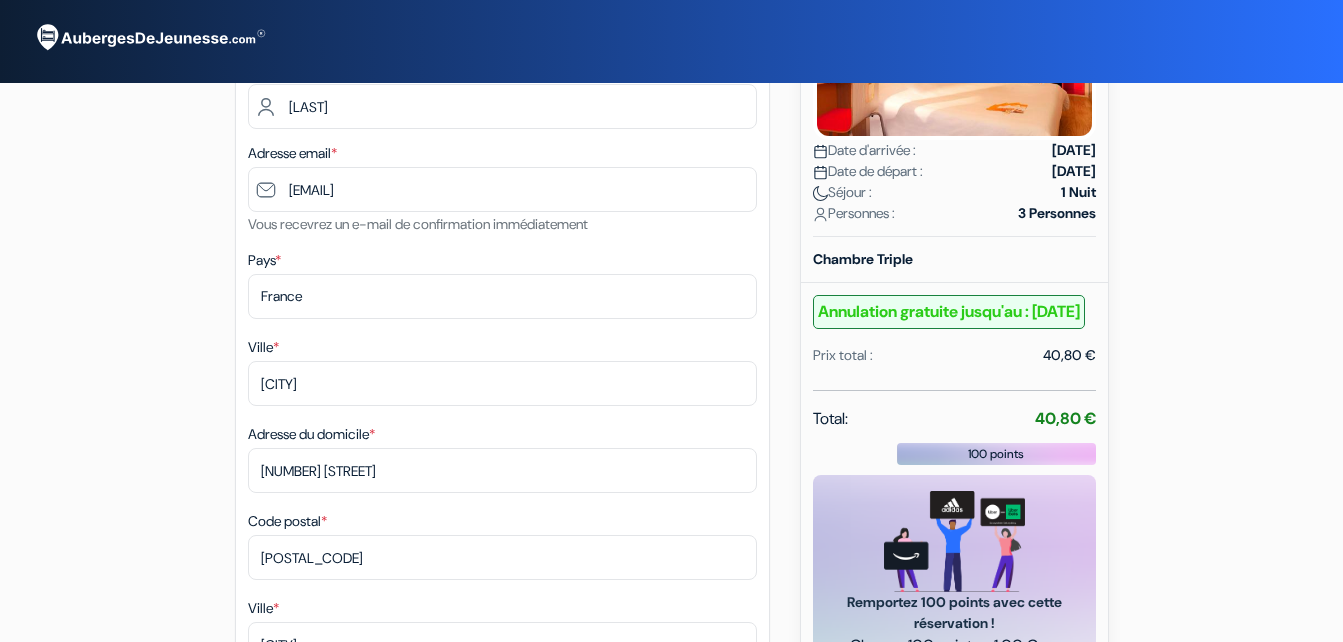 scroll, scrollTop: 275, scrollLeft: 0, axis: vertical 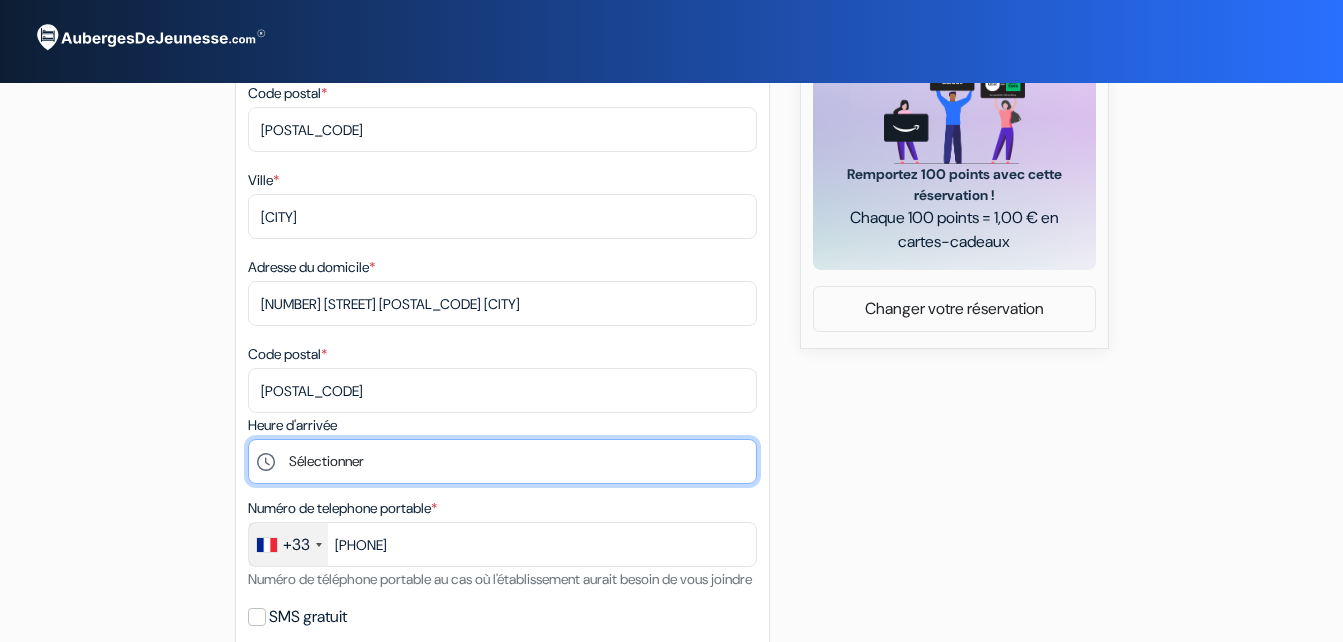 click on "Sélectionner
14:00
15:00
16:00
17:00
18:00
19:00
20:00
21:00
22:00
23:00
0:00" at bounding box center [502, 461] 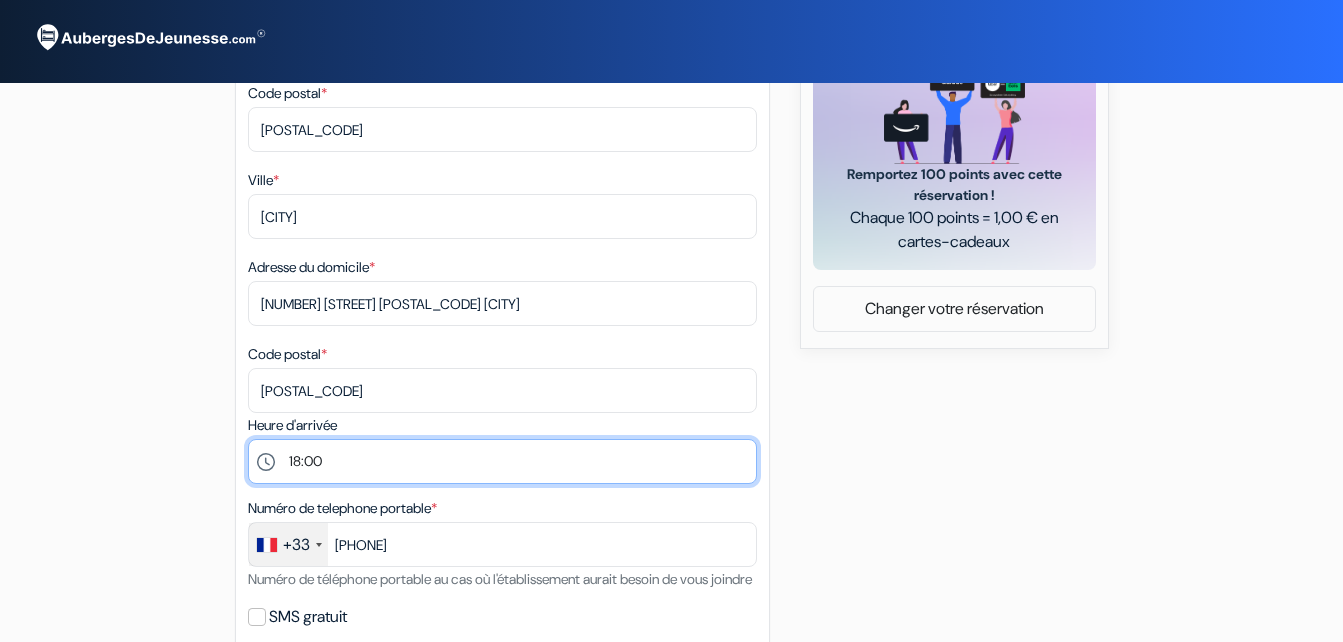 click on "Sélectionner
14:00
15:00
16:00
17:00
18:00
19:00
20:00
21:00
22:00
23:00
0:00" at bounding box center [502, 461] 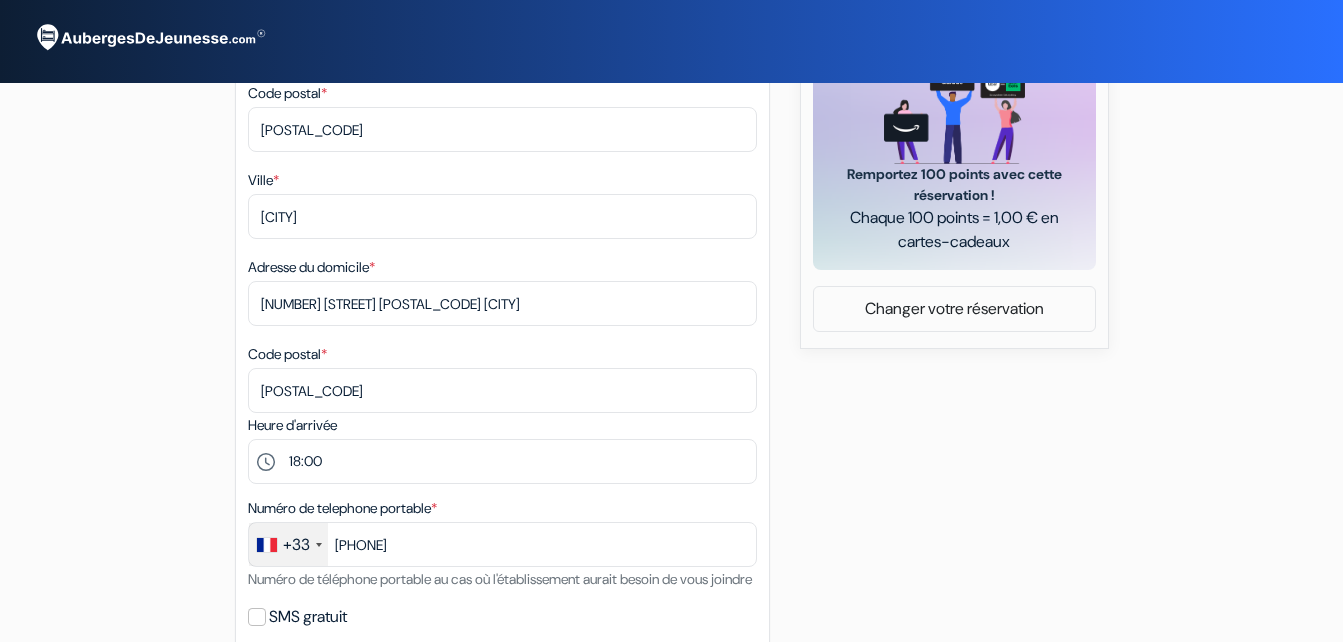 drag, startPoint x: 1355, startPoint y: 338, endPoint x: 1306, endPoint y: 124, distance: 219.53815 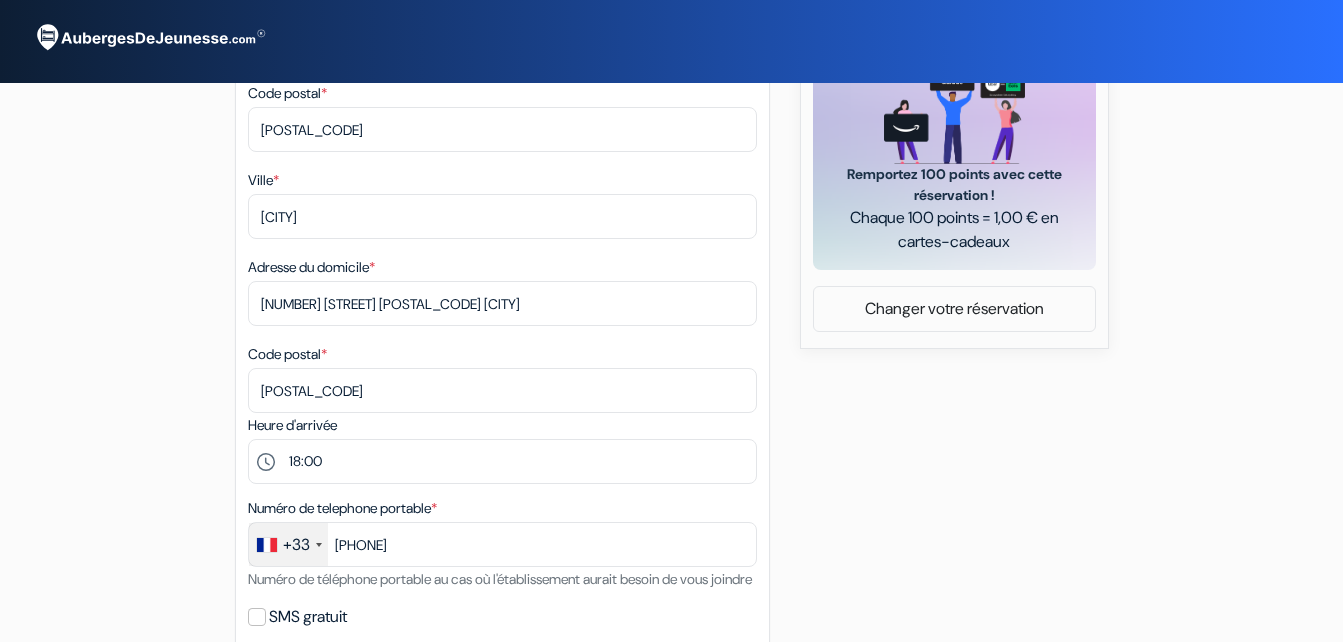 click on "Départ
add_box
Premiere Classe Reims Sud - Bezannes
Avenue De Champagne - Zac De Murigny,
Reims,
France
done done" at bounding box center (671, 361) 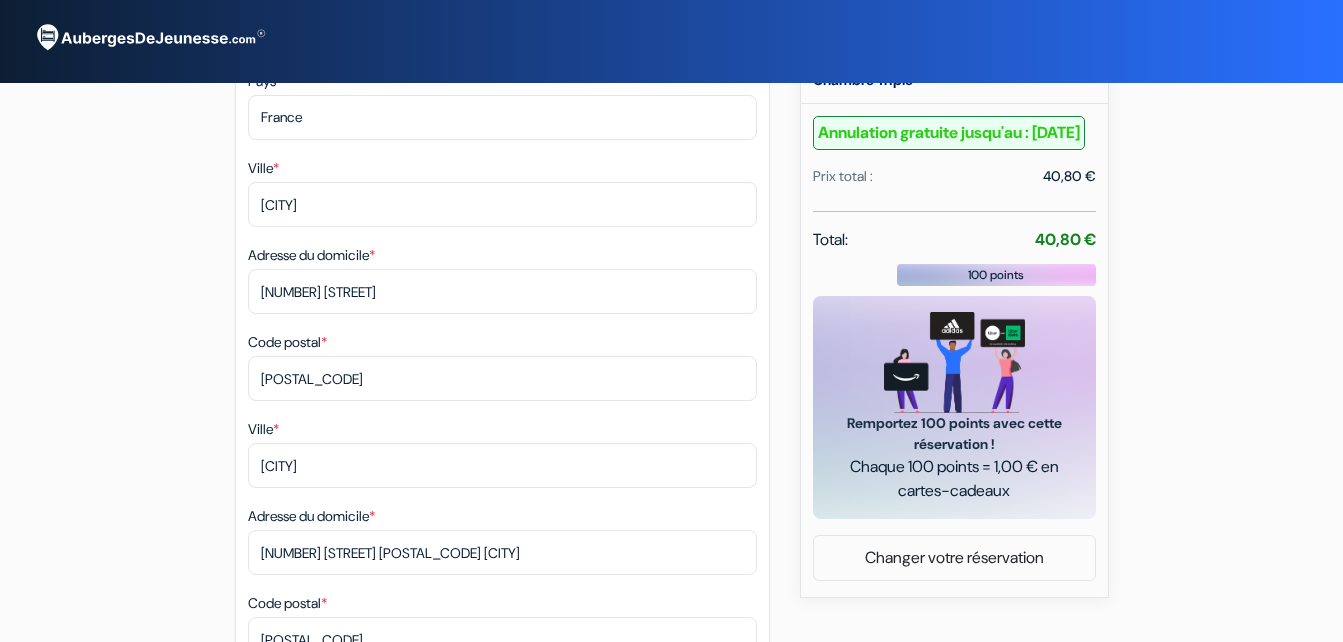 scroll, scrollTop: 472, scrollLeft: 0, axis: vertical 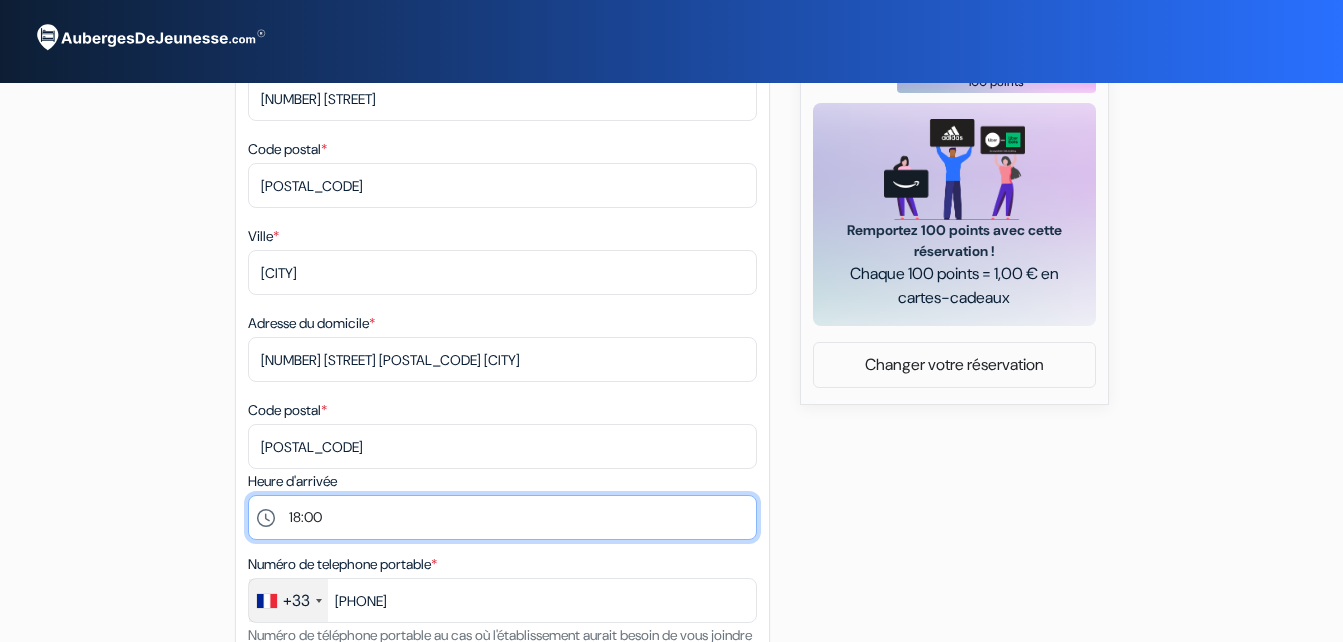 click on "Sélectionner
14:00
15:00
16:00
17:00
18:00
19:00
20:00
21:00
22:00
23:00
0:00" at bounding box center (502, 517) 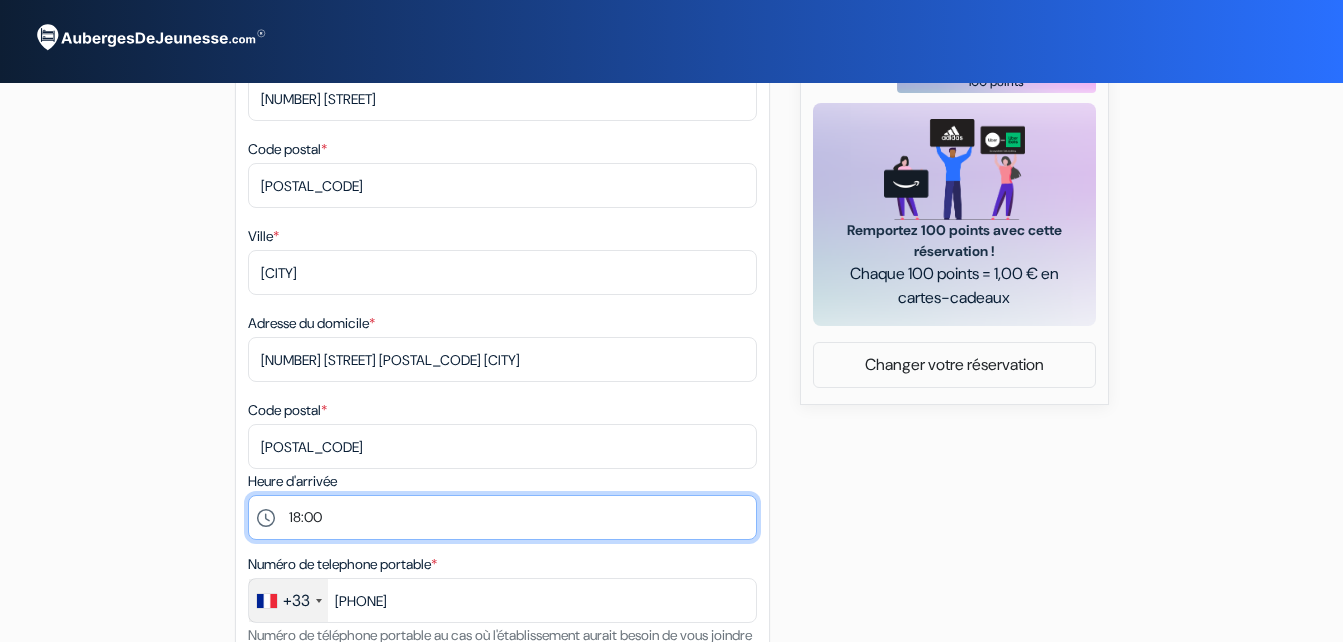 select on "17" 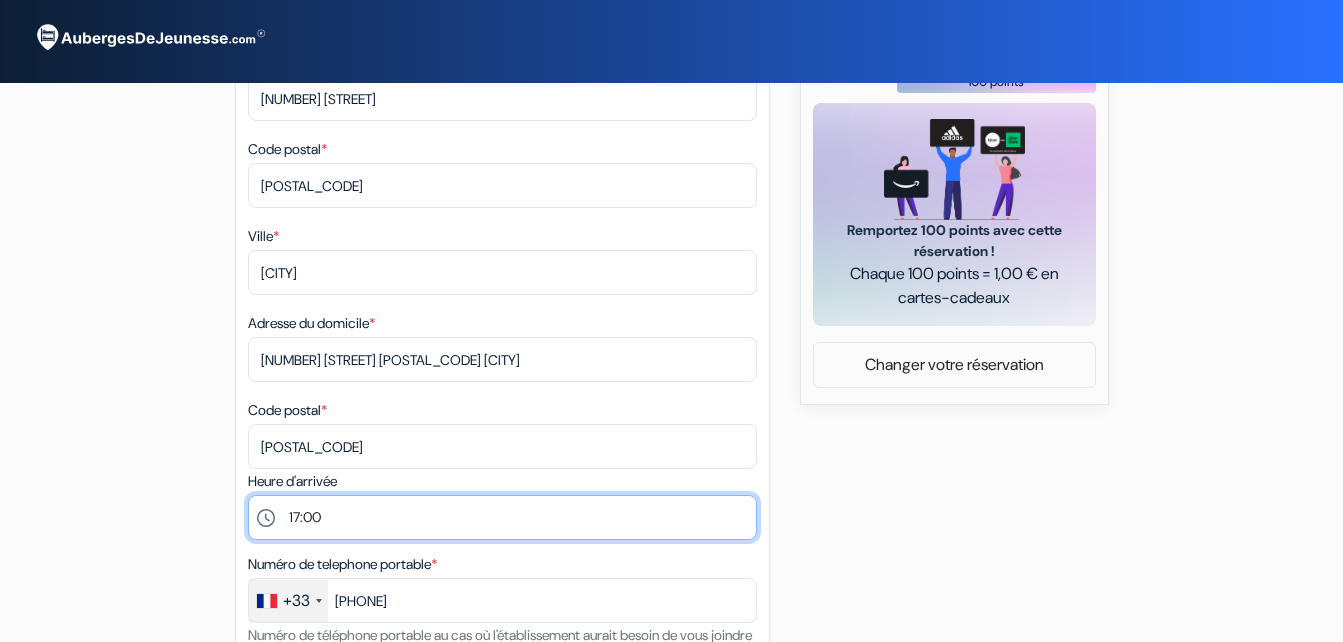 click on "Sélectionner
14:00
15:00
16:00
17:00
18:00
19:00
20:00
21:00
22:00
23:00
0:00" at bounding box center (502, 517) 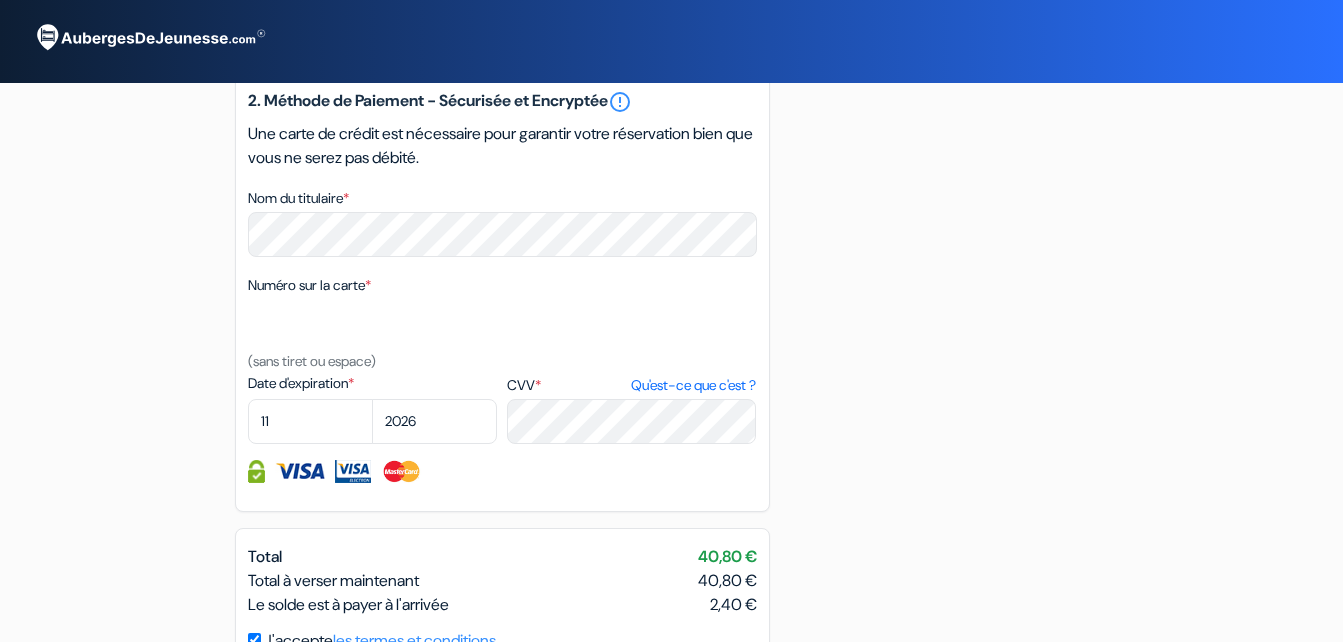 scroll, scrollTop: 1345, scrollLeft: 0, axis: vertical 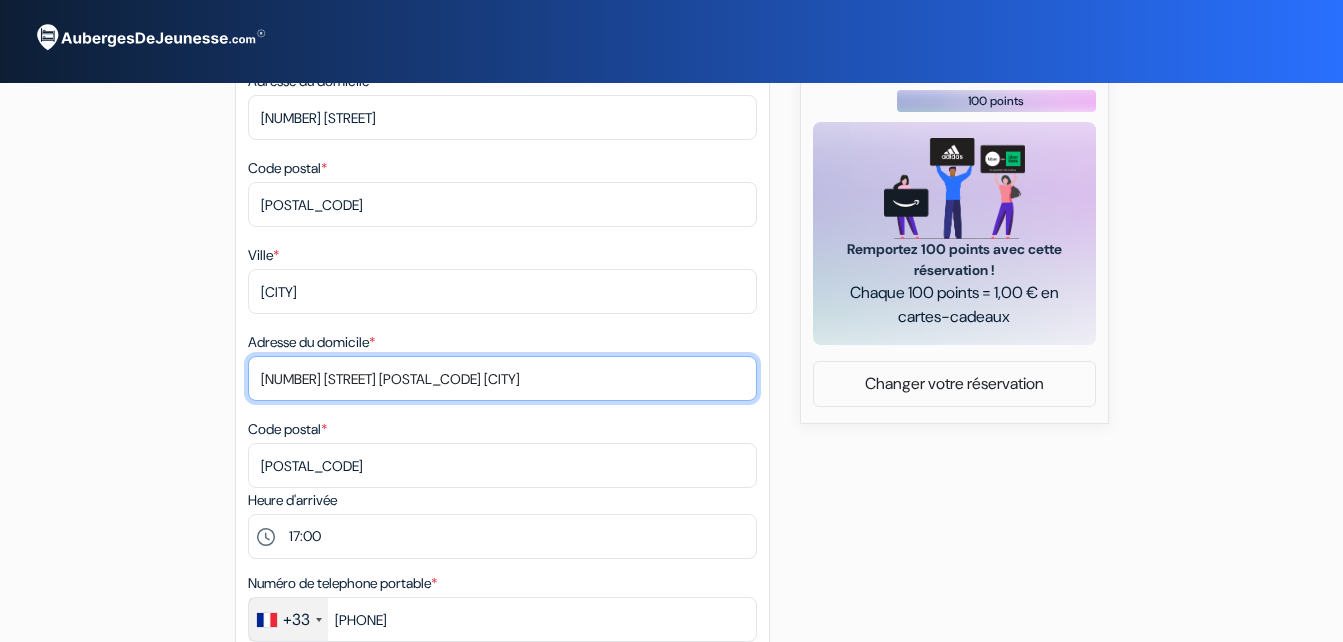 click on "4 rue de la mairie 63200 Gimeaux" at bounding box center [502, 117] 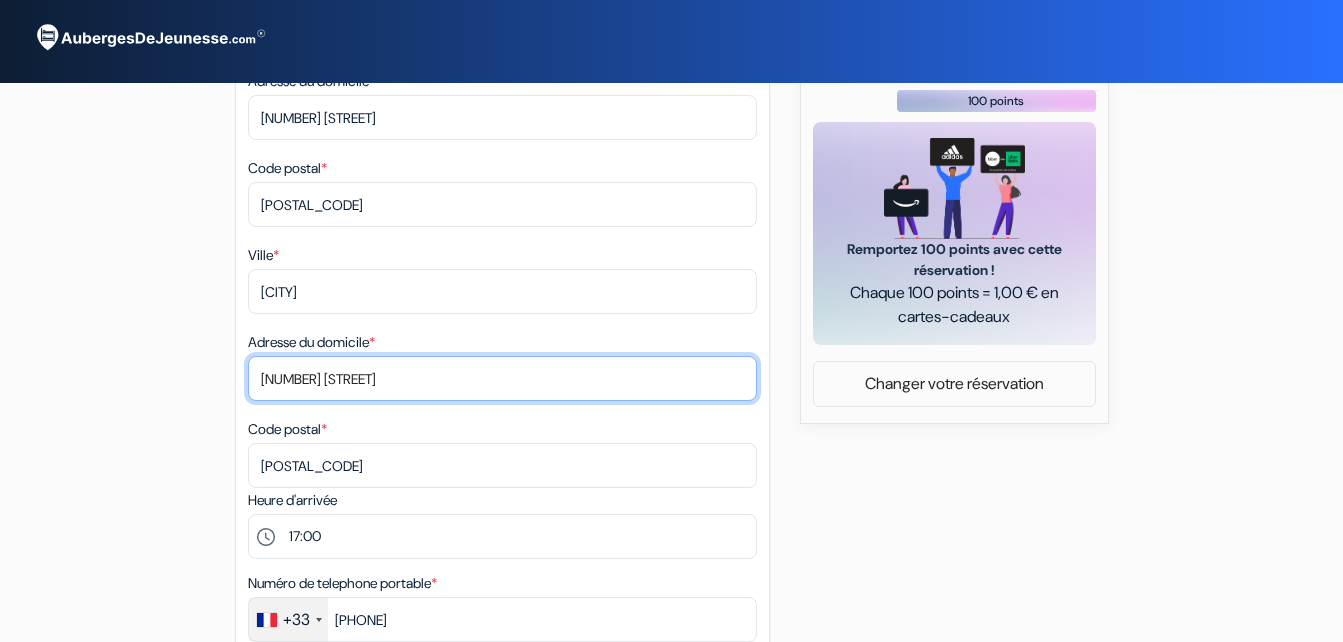 type on "4 rue de la mairie" 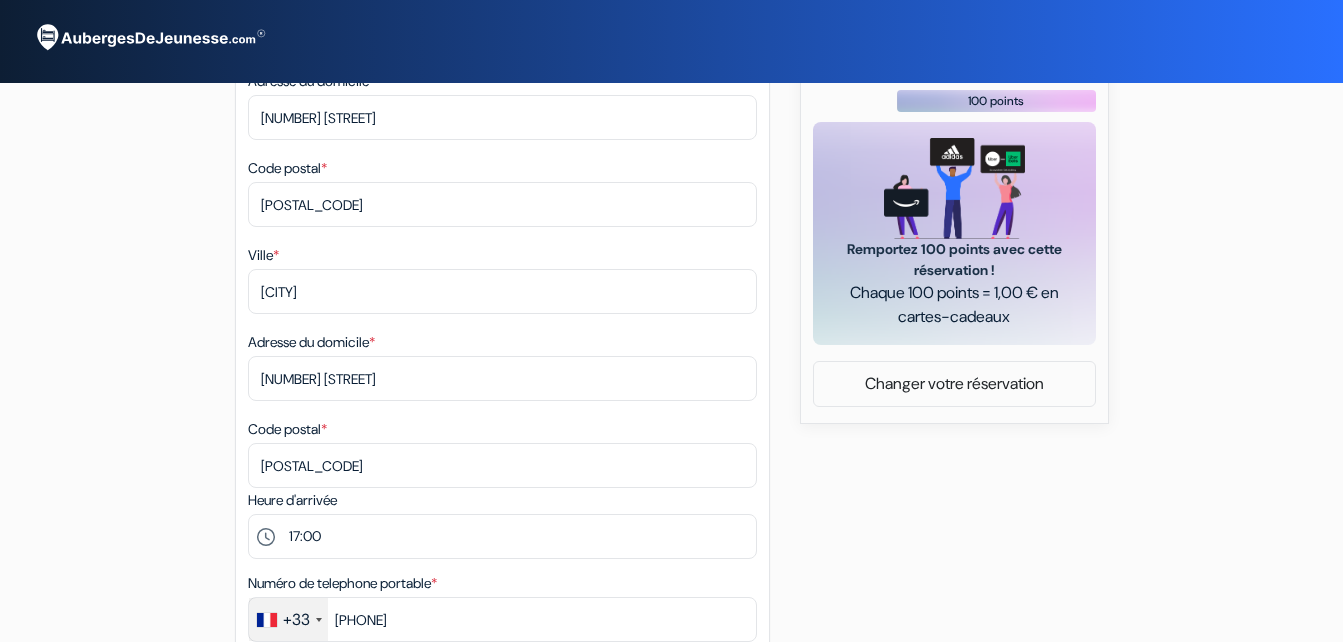 click on "Départ
add_box
Premiere Classe Reims Sud - Bezannes
Avenue De Champagne - Zac De Murigny,
Reims,
France
done done" at bounding box center (671, 436) 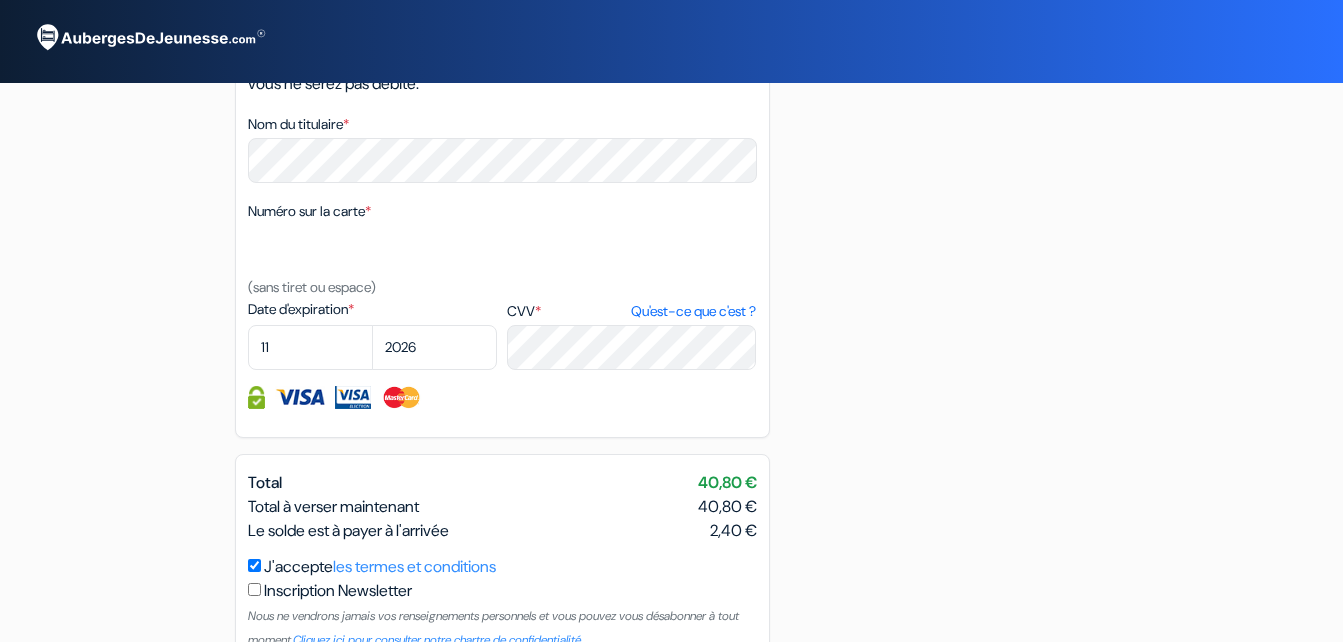 scroll, scrollTop: 1572, scrollLeft: 0, axis: vertical 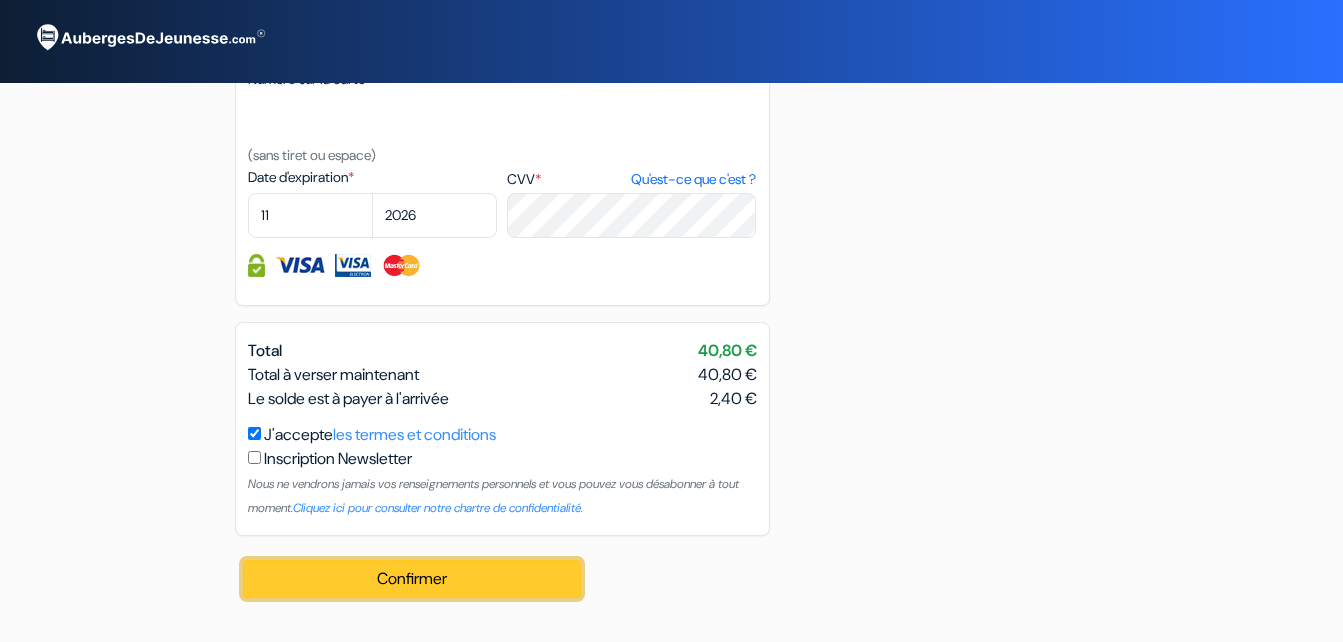 click on "Confirmer
Loading..." at bounding box center [412, 579] 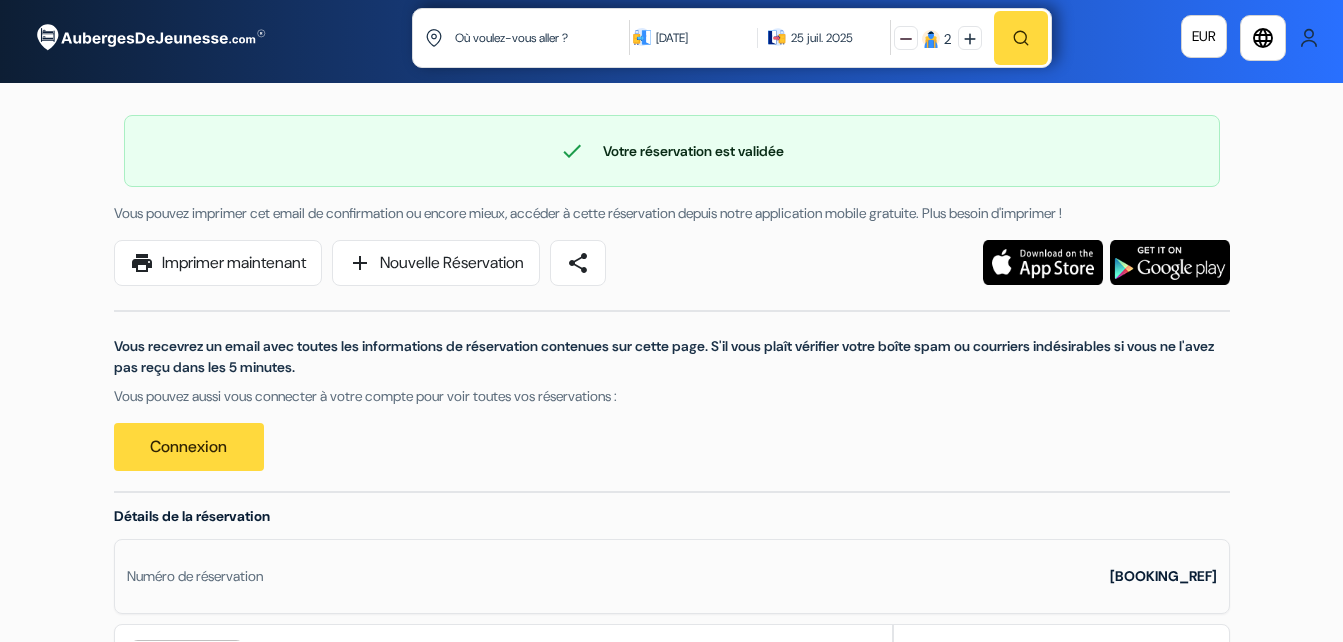 scroll, scrollTop: 0, scrollLeft: 0, axis: both 